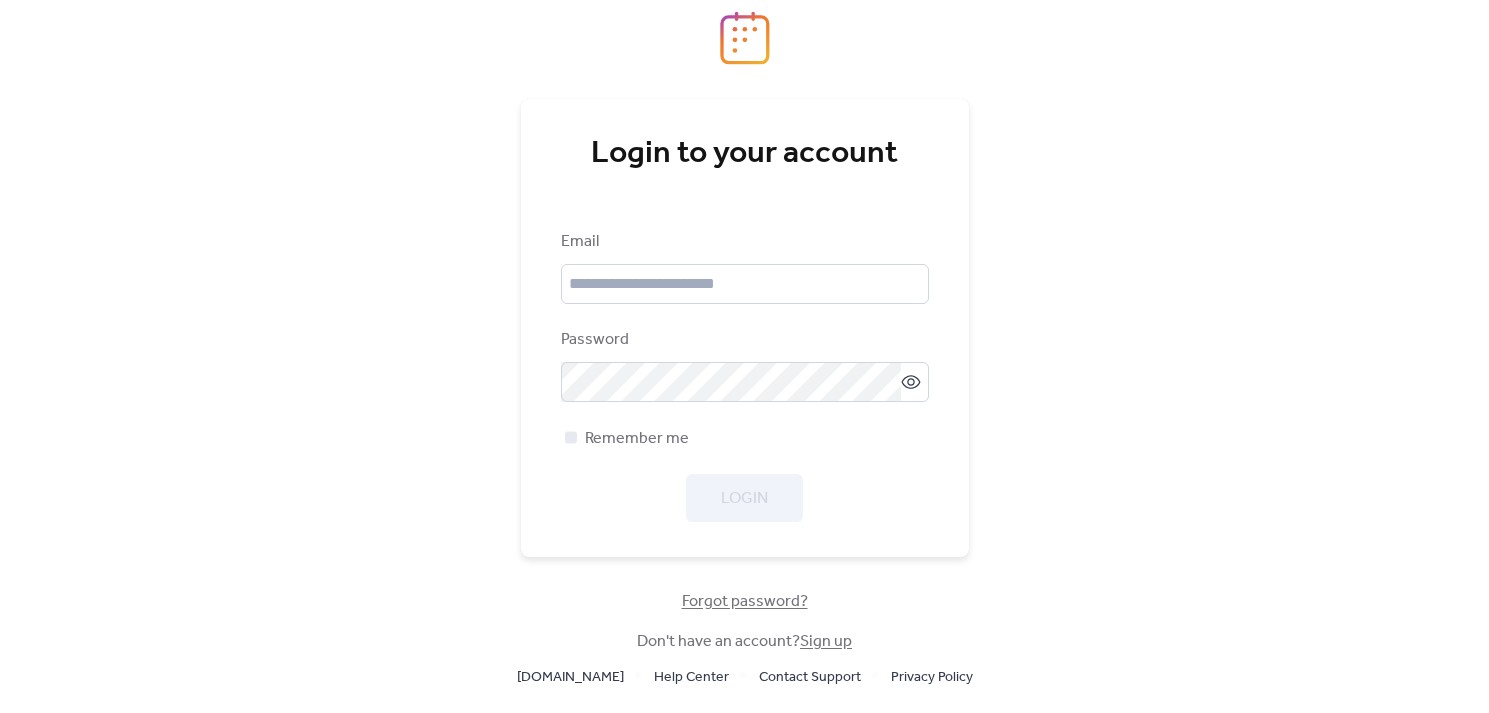 scroll, scrollTop: 0, scrollLeft: 0, axis: both 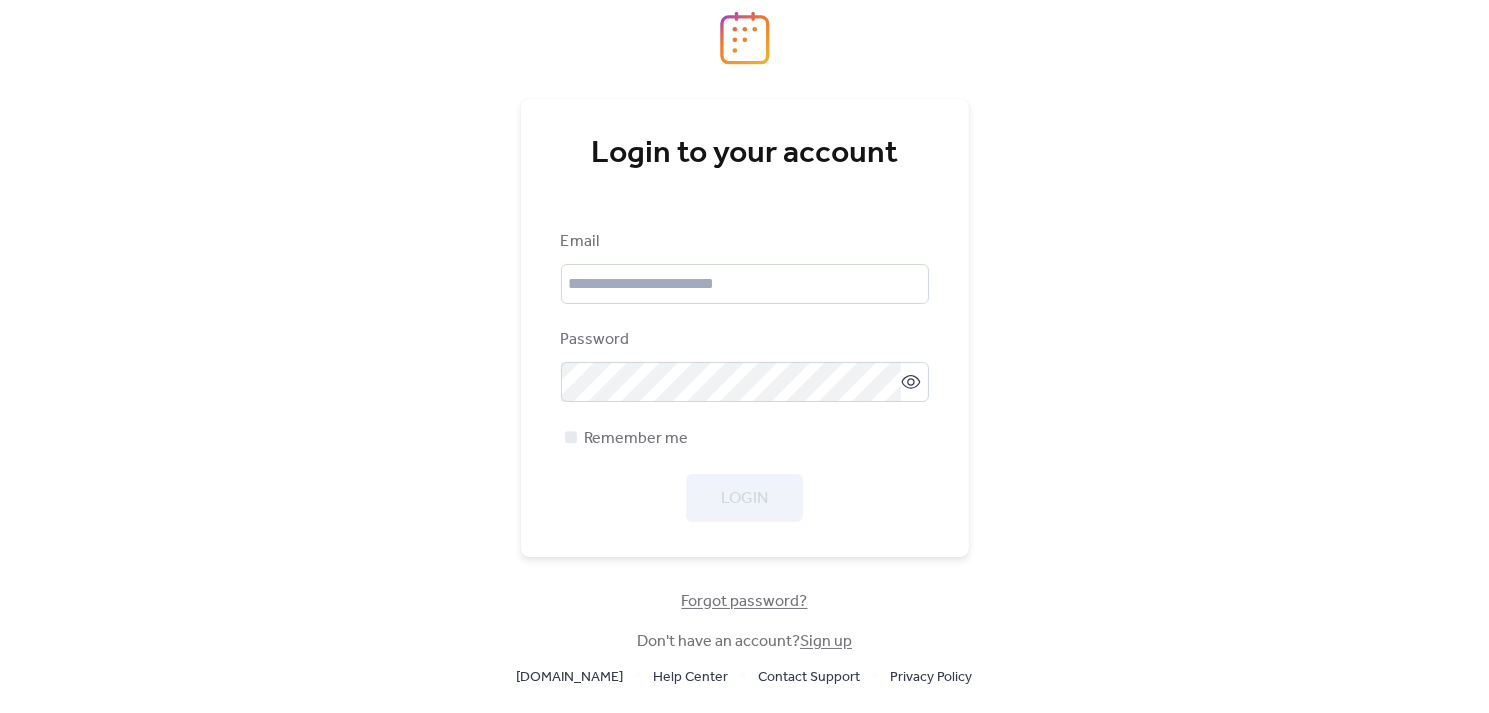 click on "Sign up" at bounding box center [826, 641] 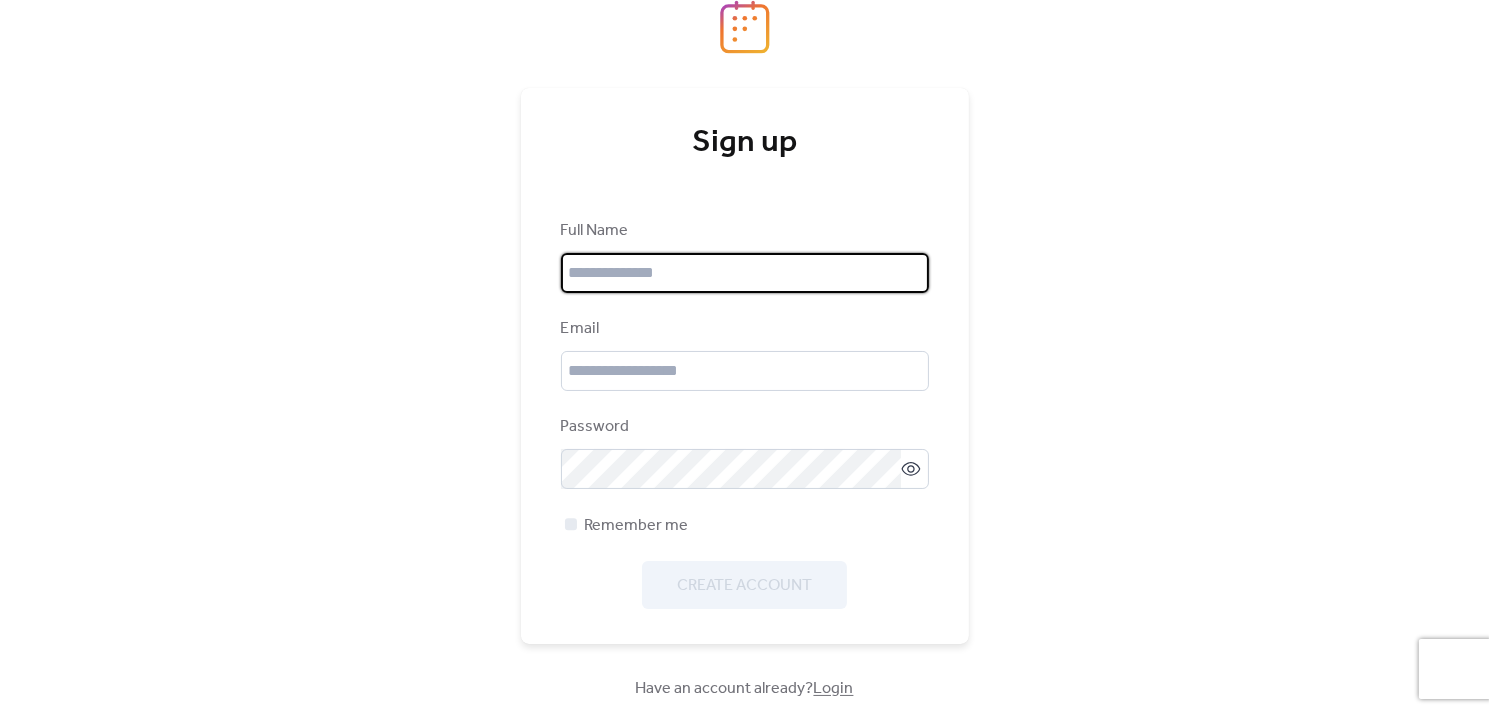 click at bounding box center (745, 273) 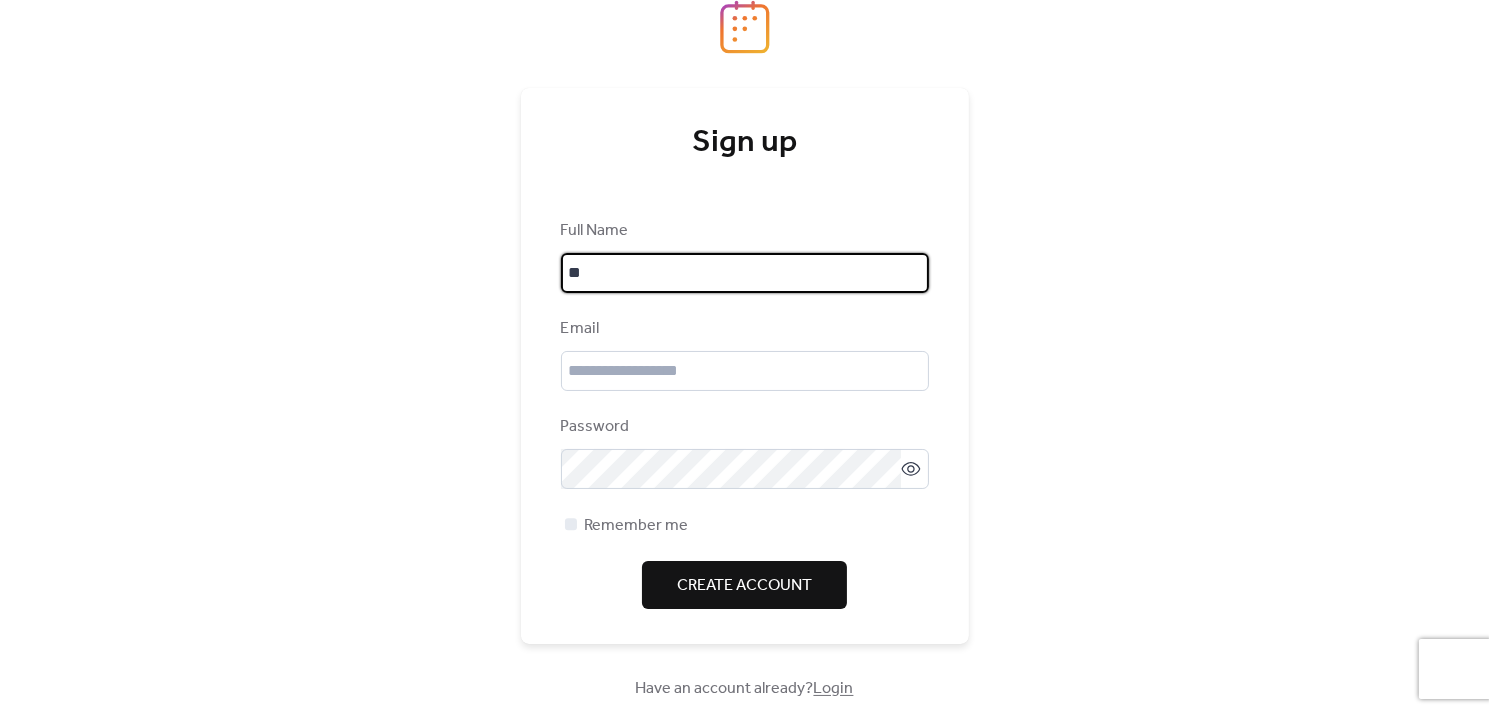 type on "*" 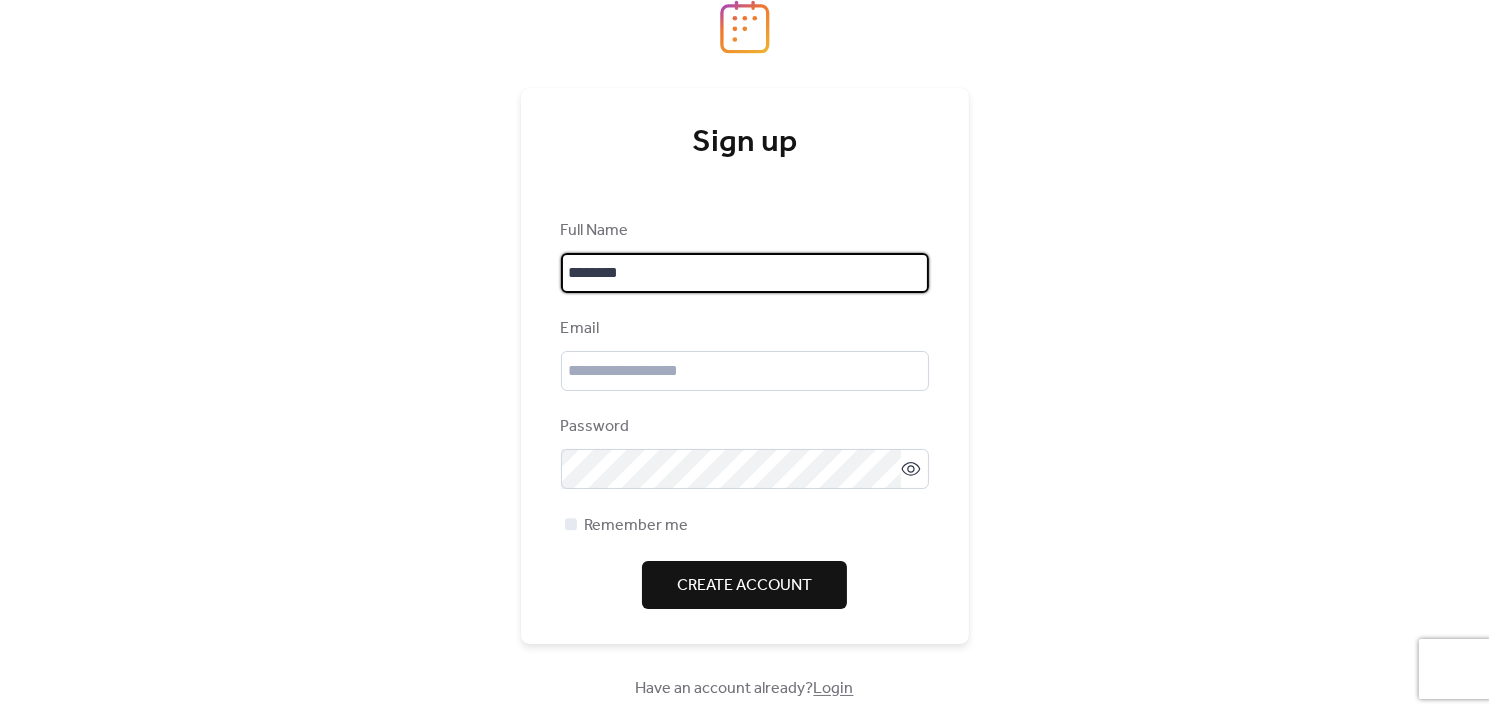 type on "********" 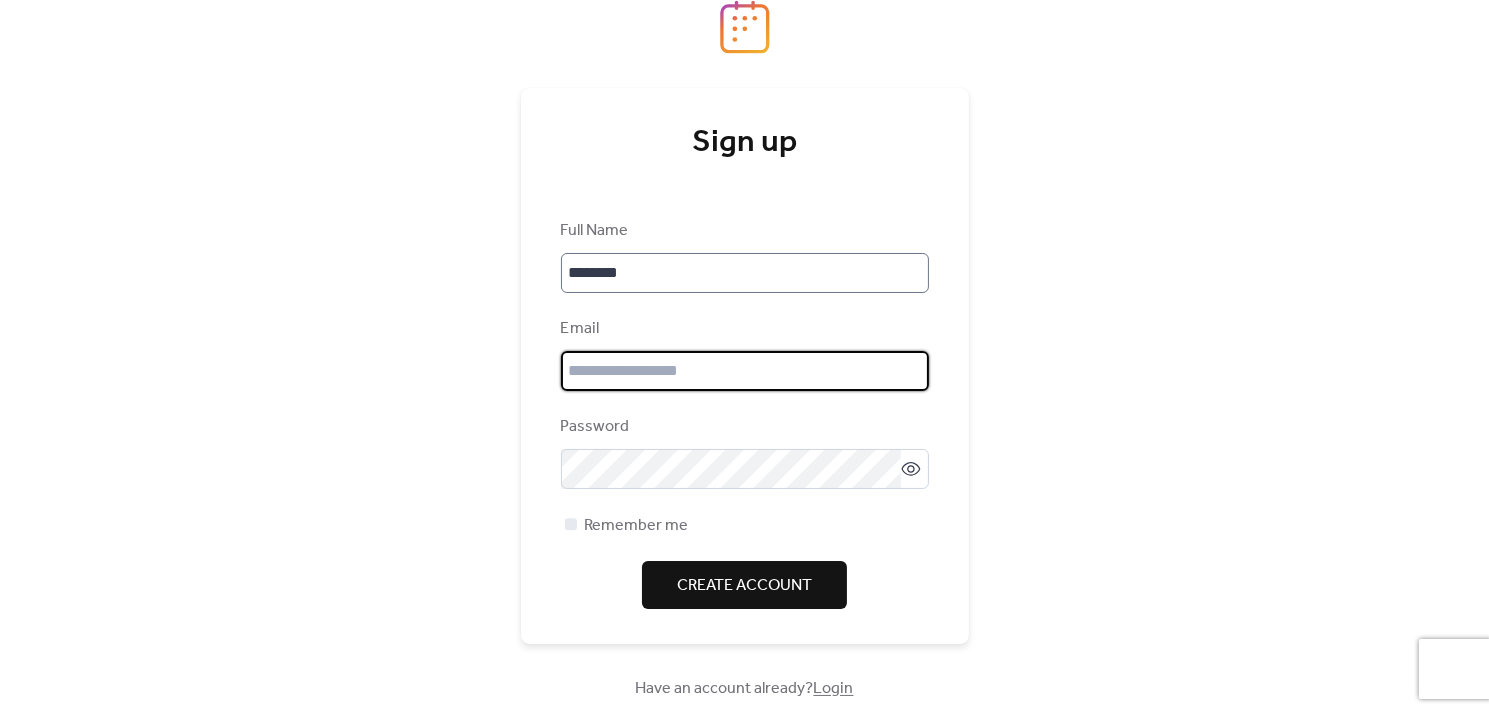 type on "*" 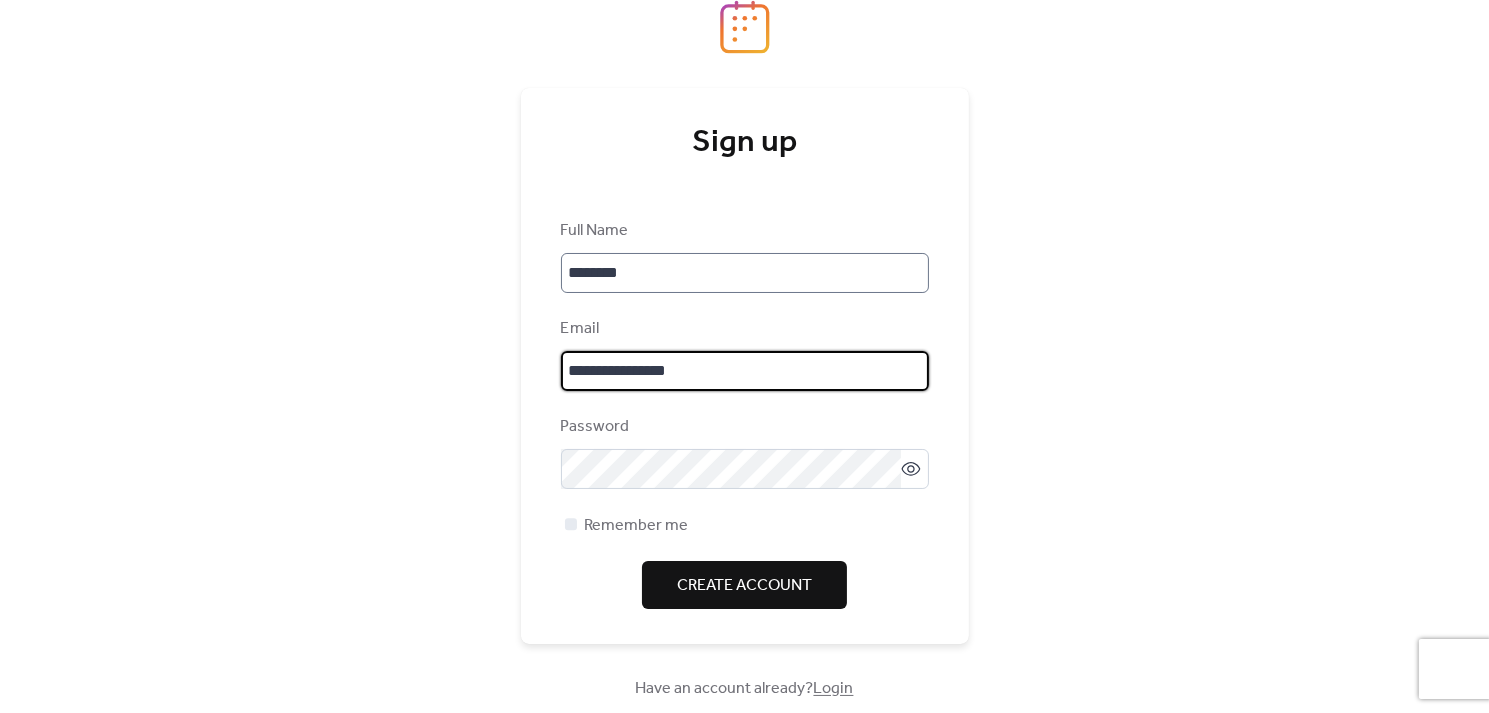 type on "**********" 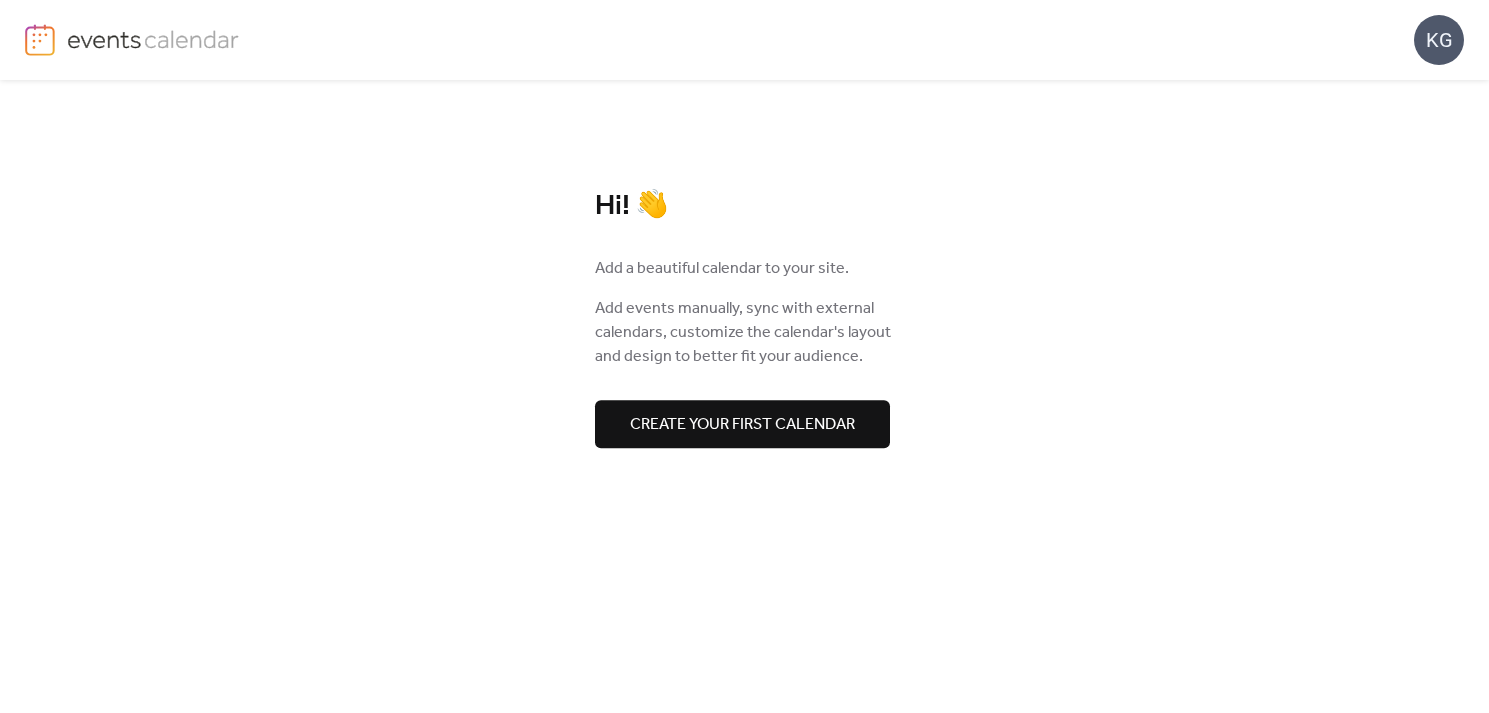 scroll, scrollTop: 0, scrollLeft: 0, axis: both 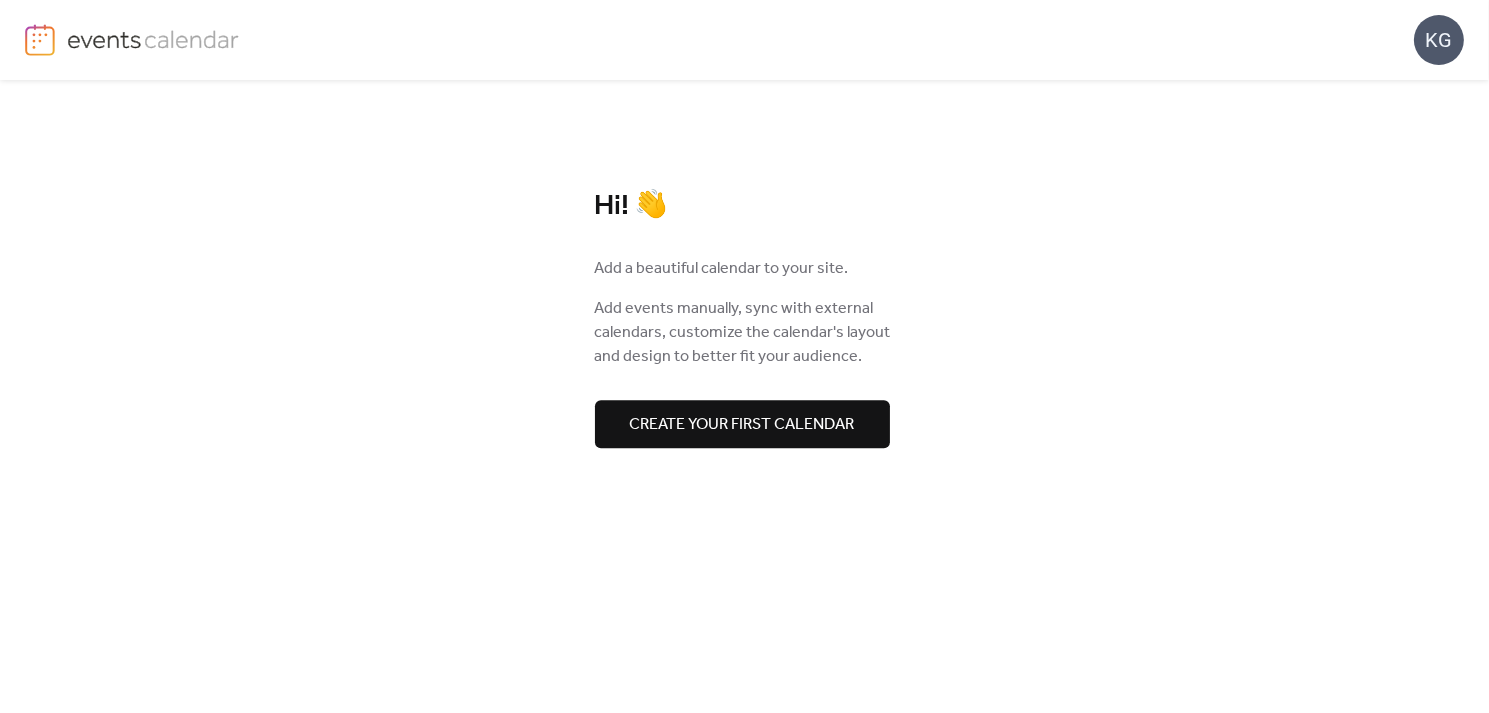 click on "Create your first calendar" at bounding box center (742, 425) 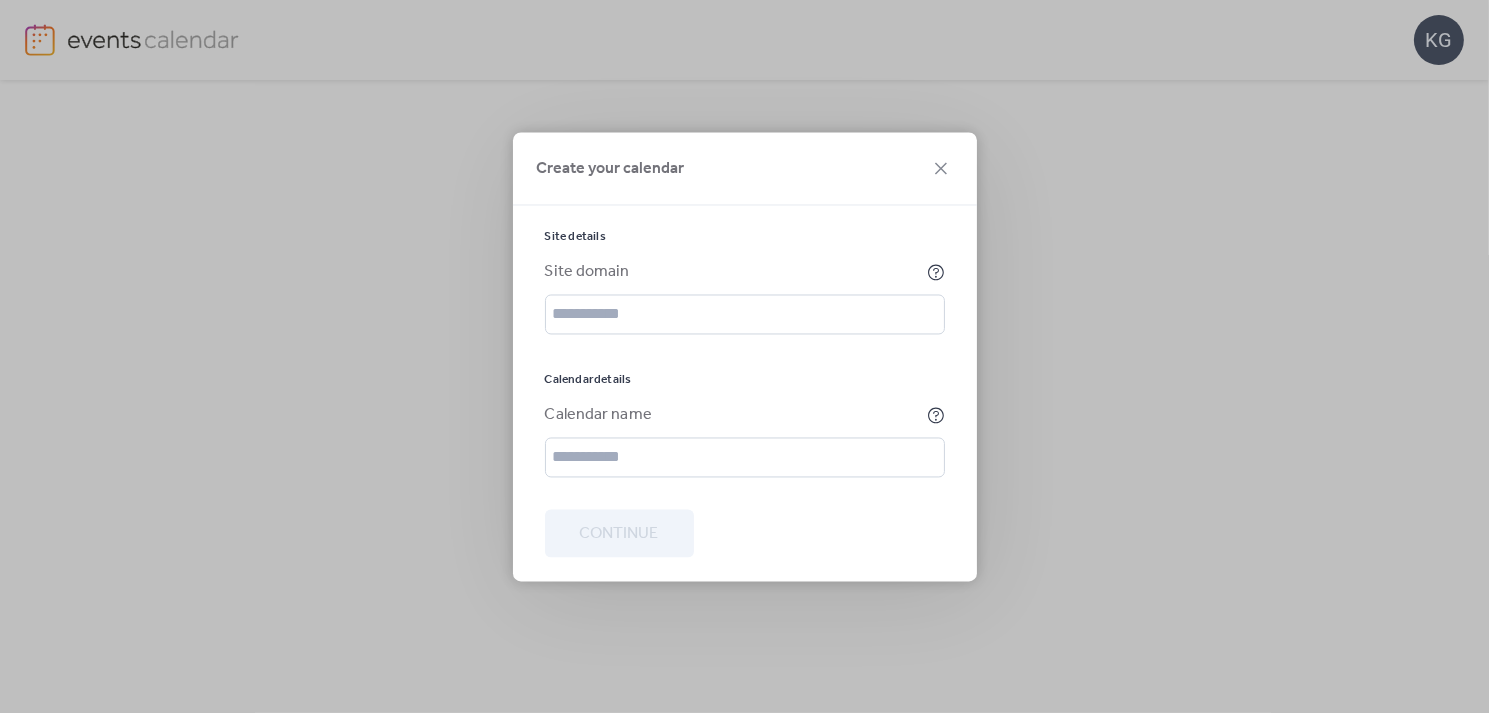 click on "Calendar name" at bounding box center (734, 415) 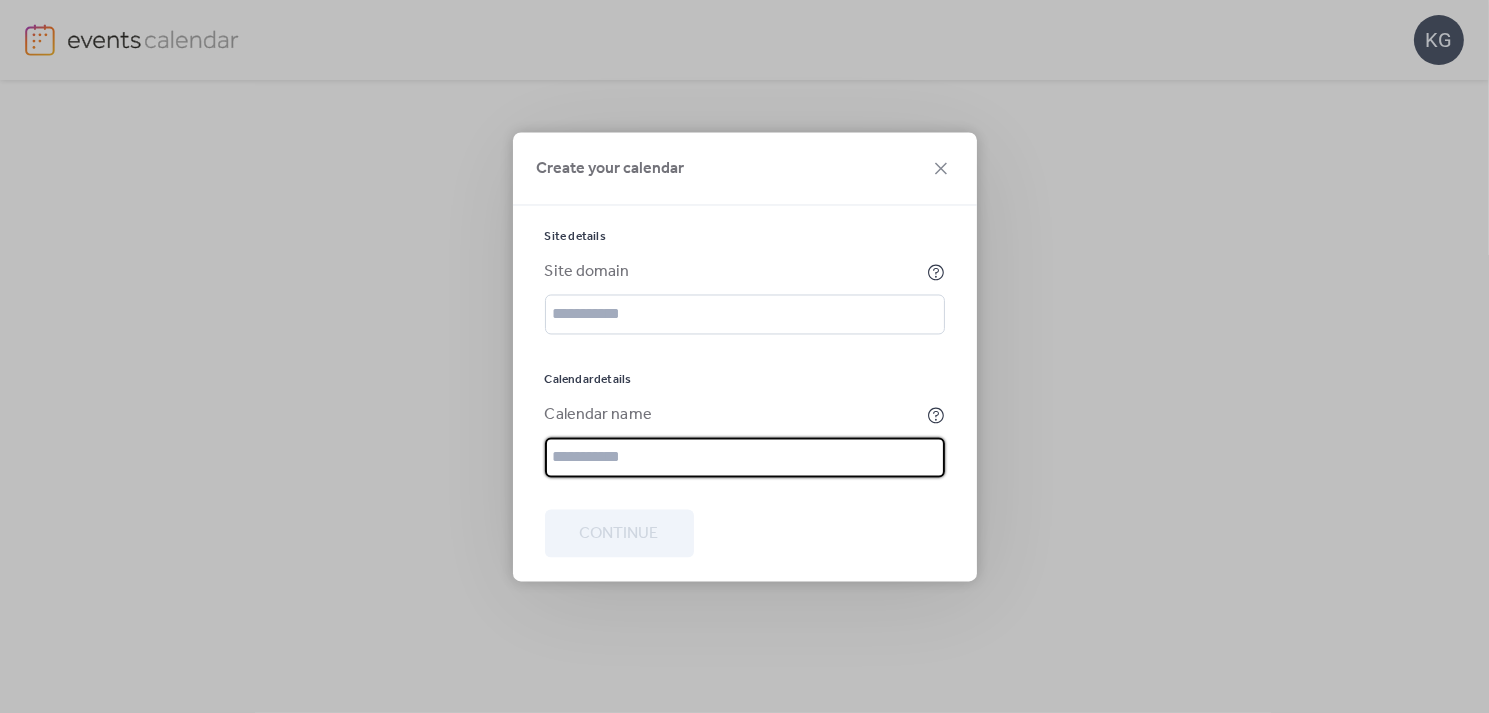 click at bounding box center [745, 457] 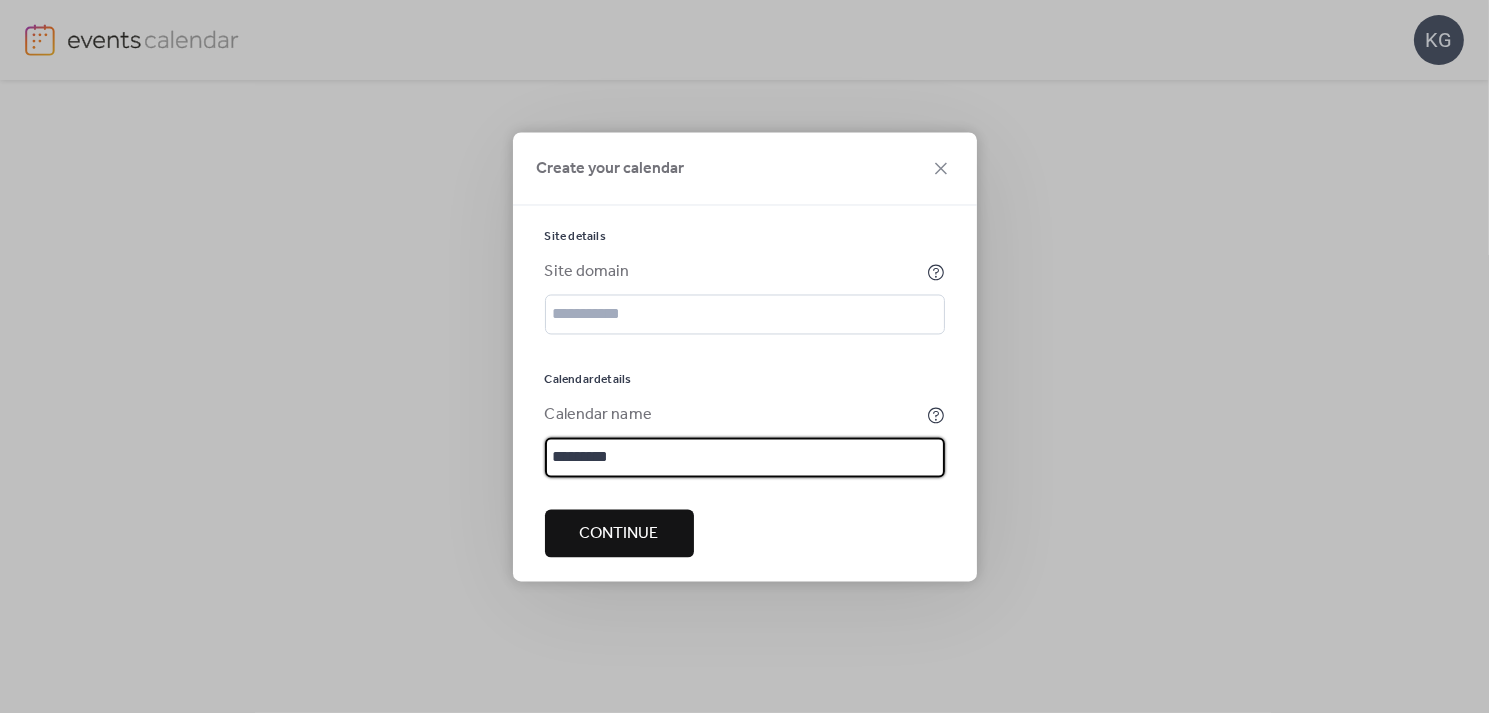 type on "*********" 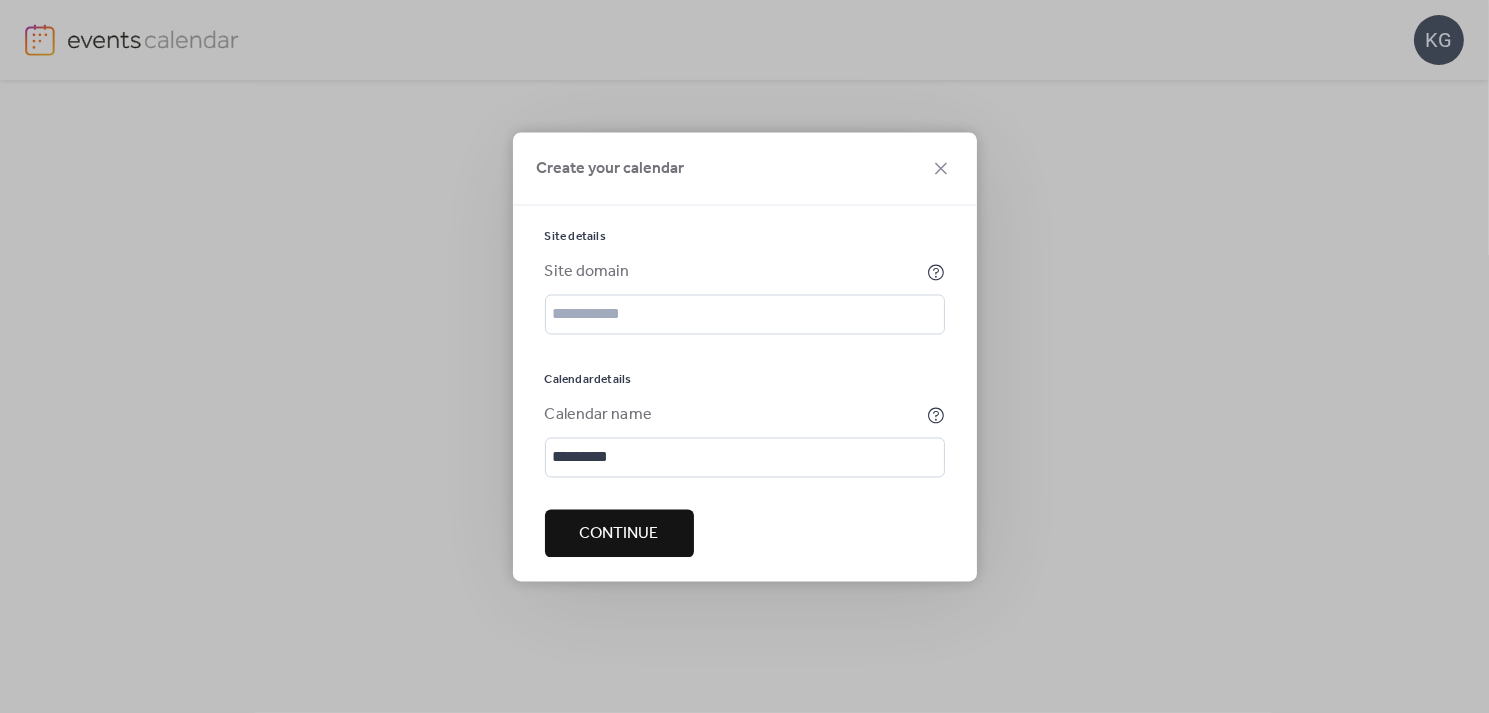 click on "Continue" at bounding box center (619, 533) 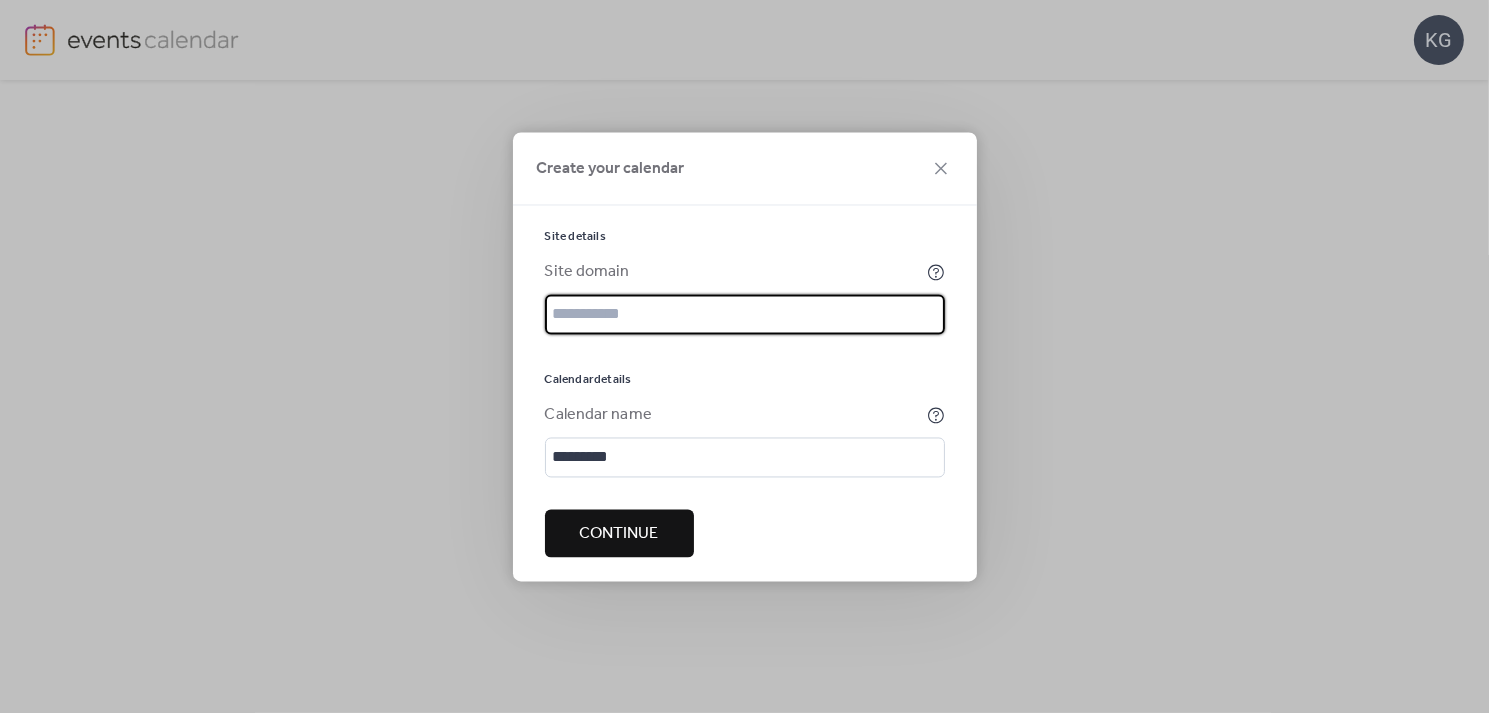 click at bounding box center [745, 314] 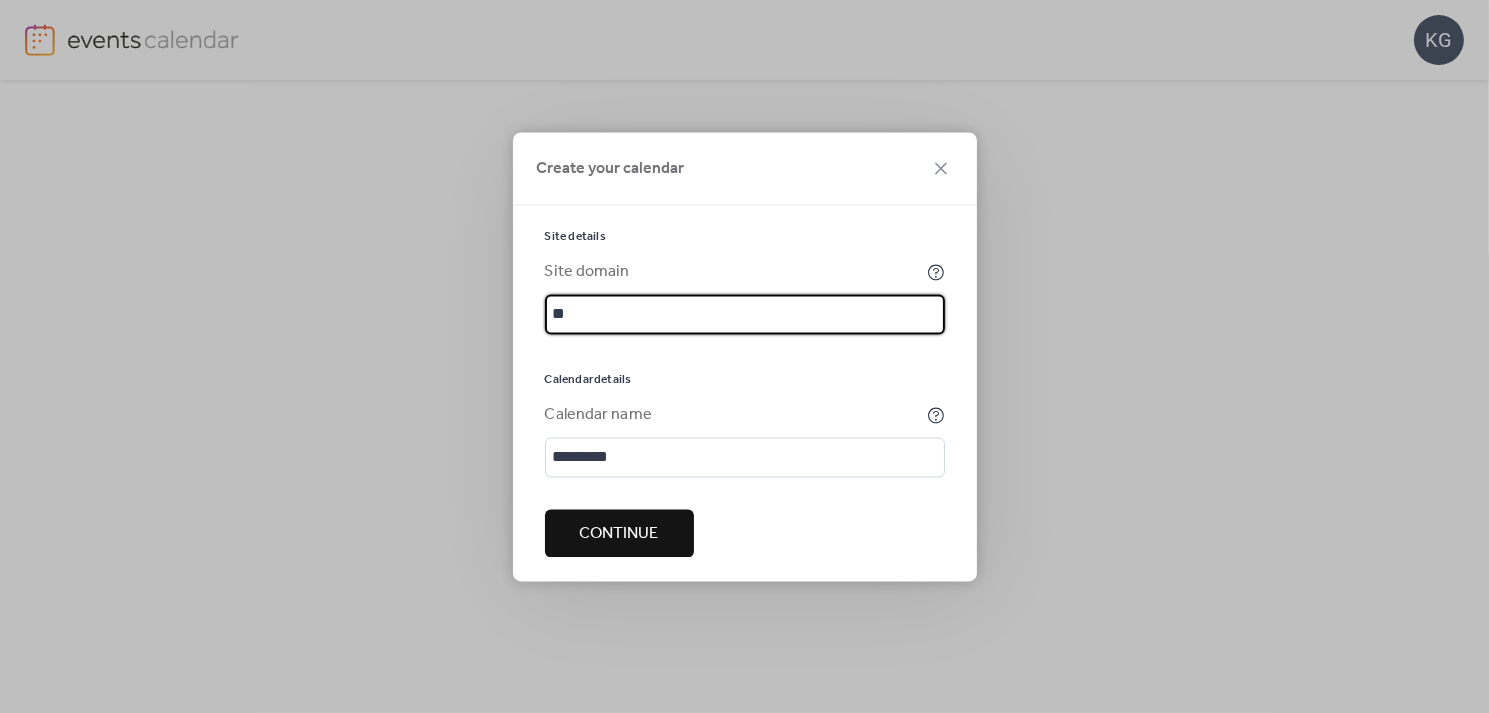 type on "*" 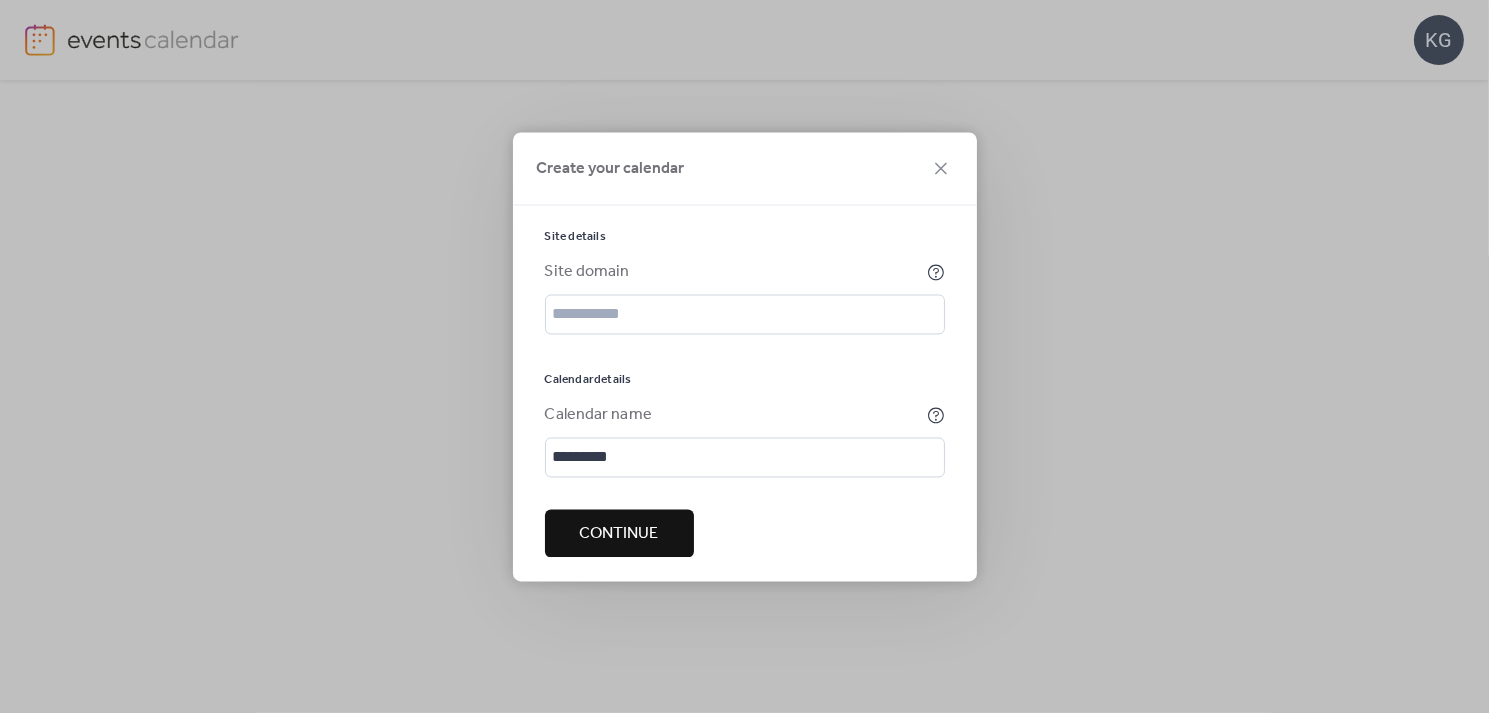 click on "Continue" at bounding box center [619, 533] 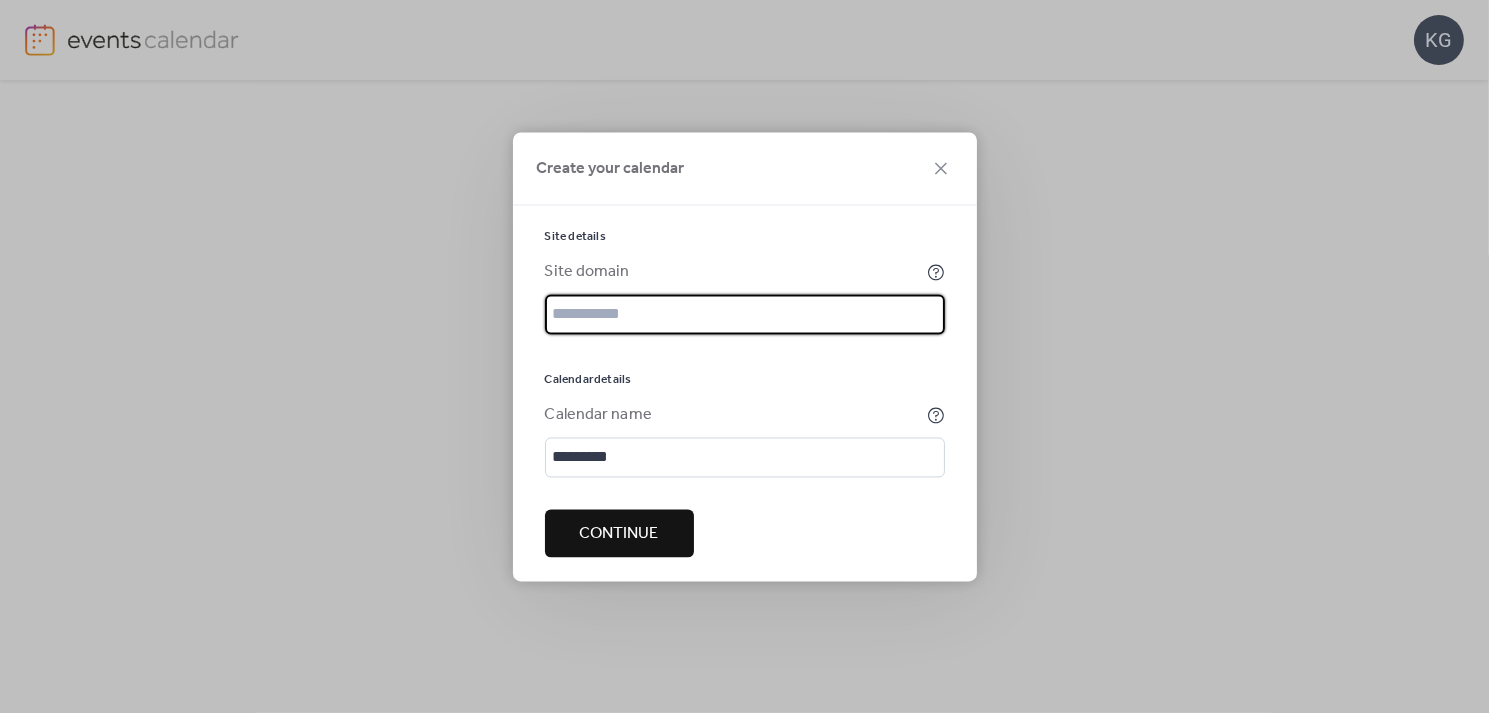 click on "Site details Site domain calendar  details Calendar name ********* Continue" at bounding box center [745, 381] 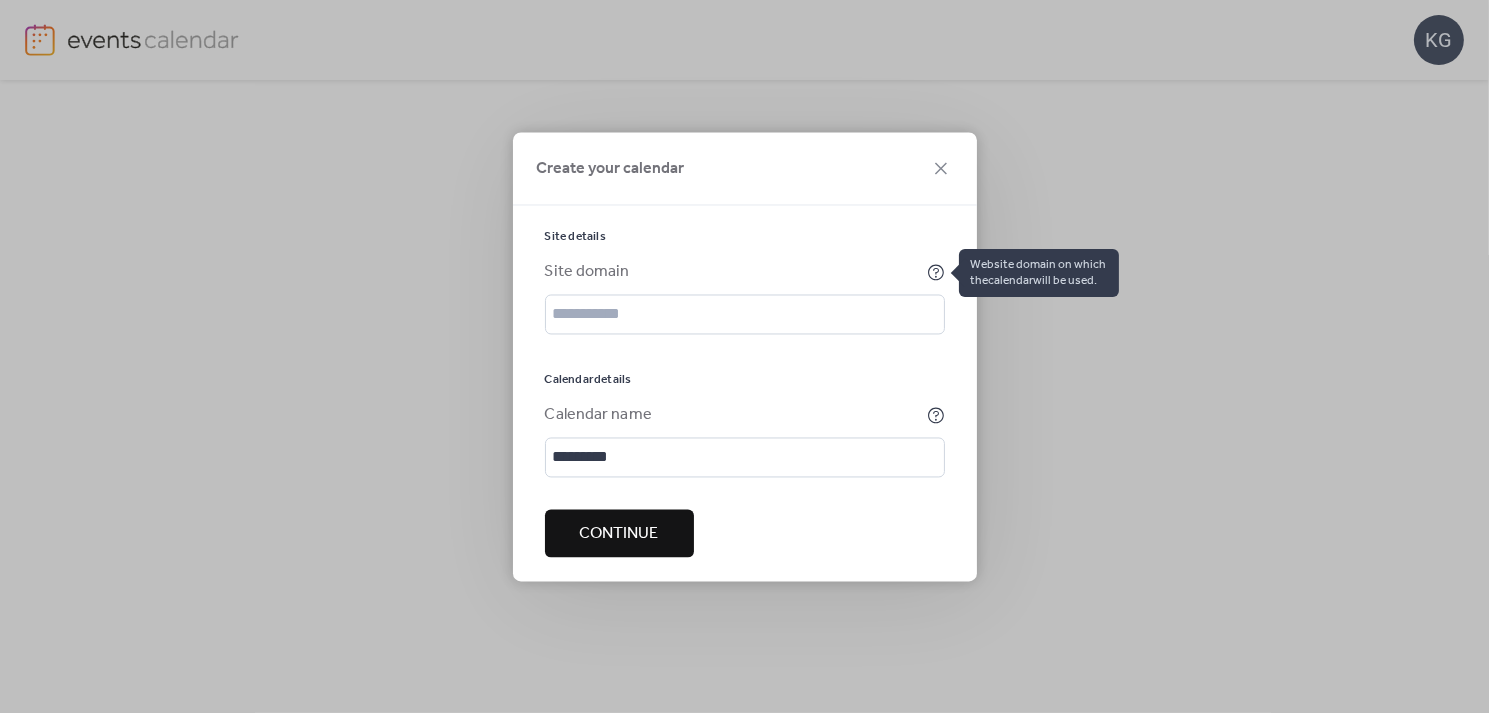 click 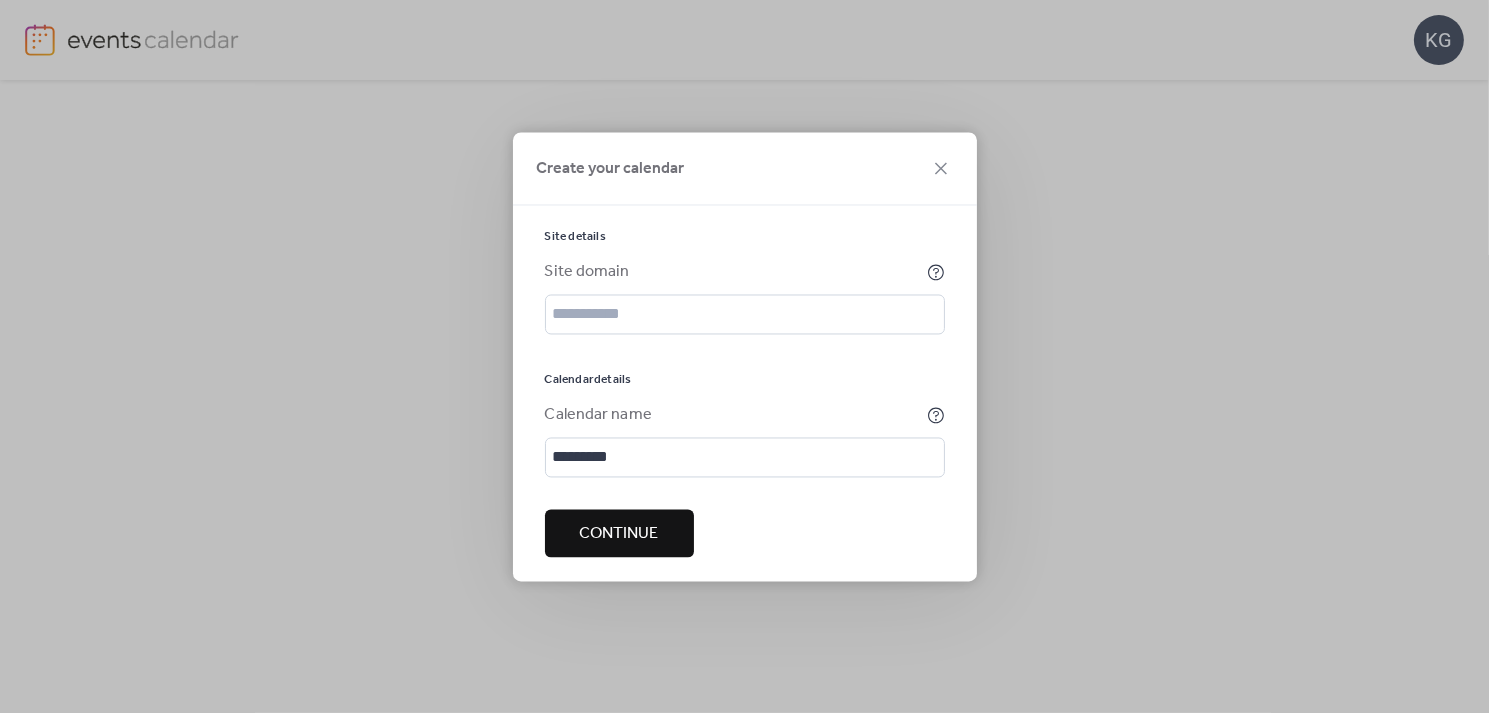 click on "Site domain" at bounding box center (745, 297) 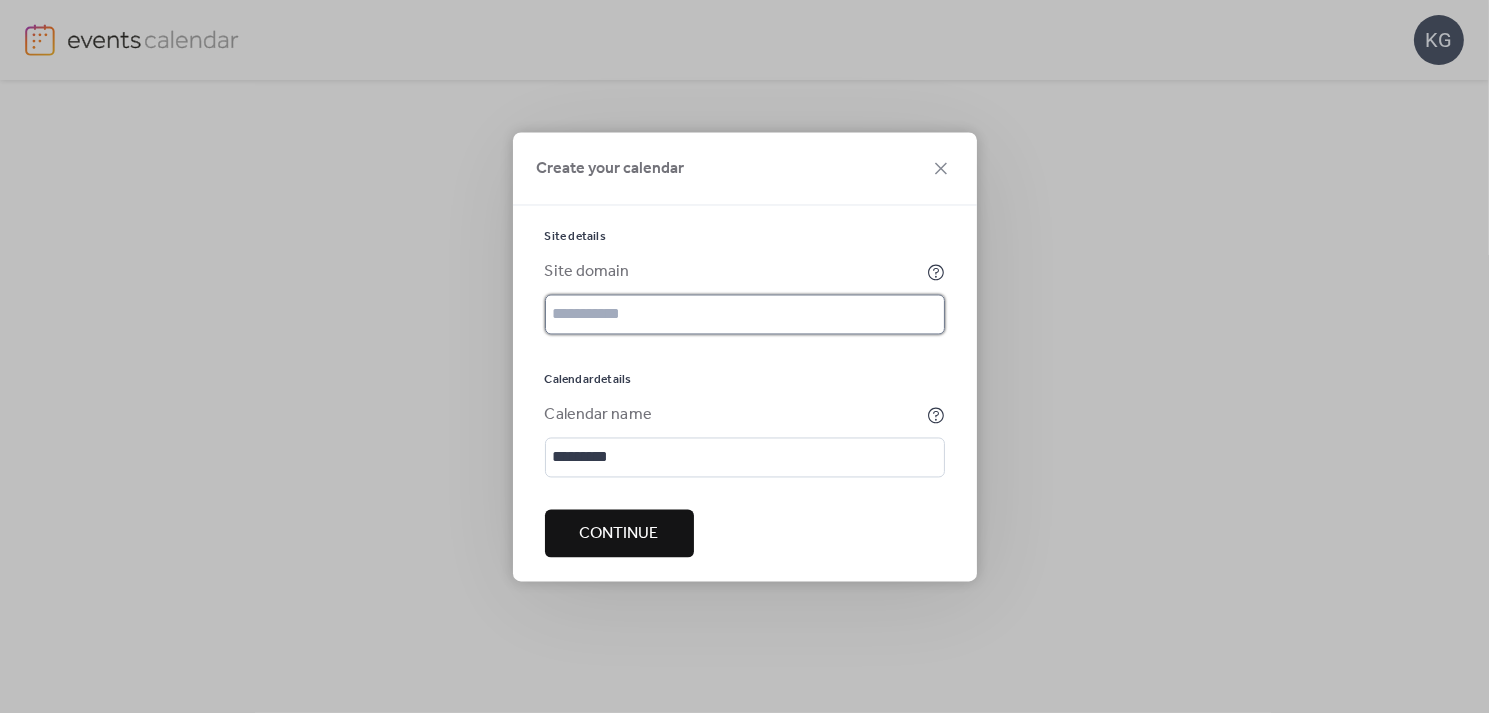 click at bounding box center [745, 314] 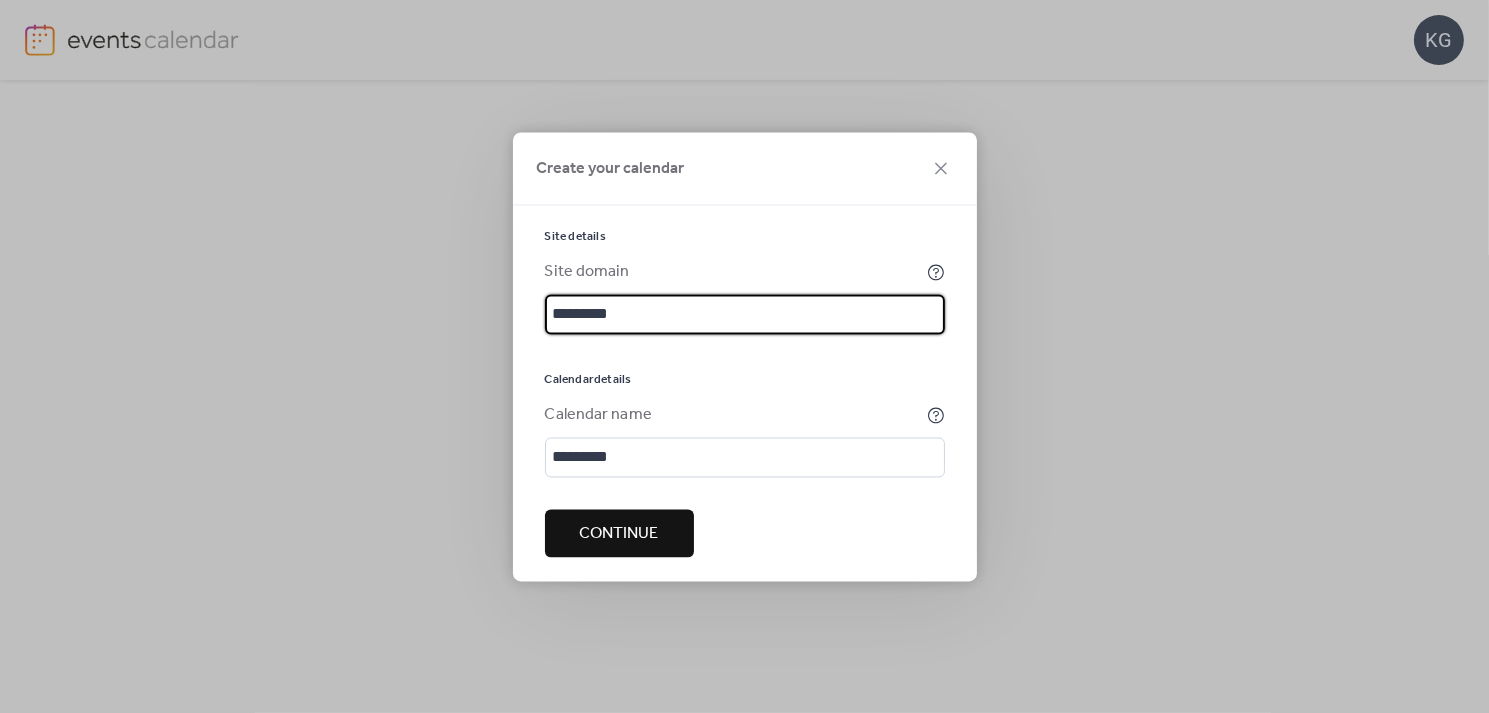 type on "*********" 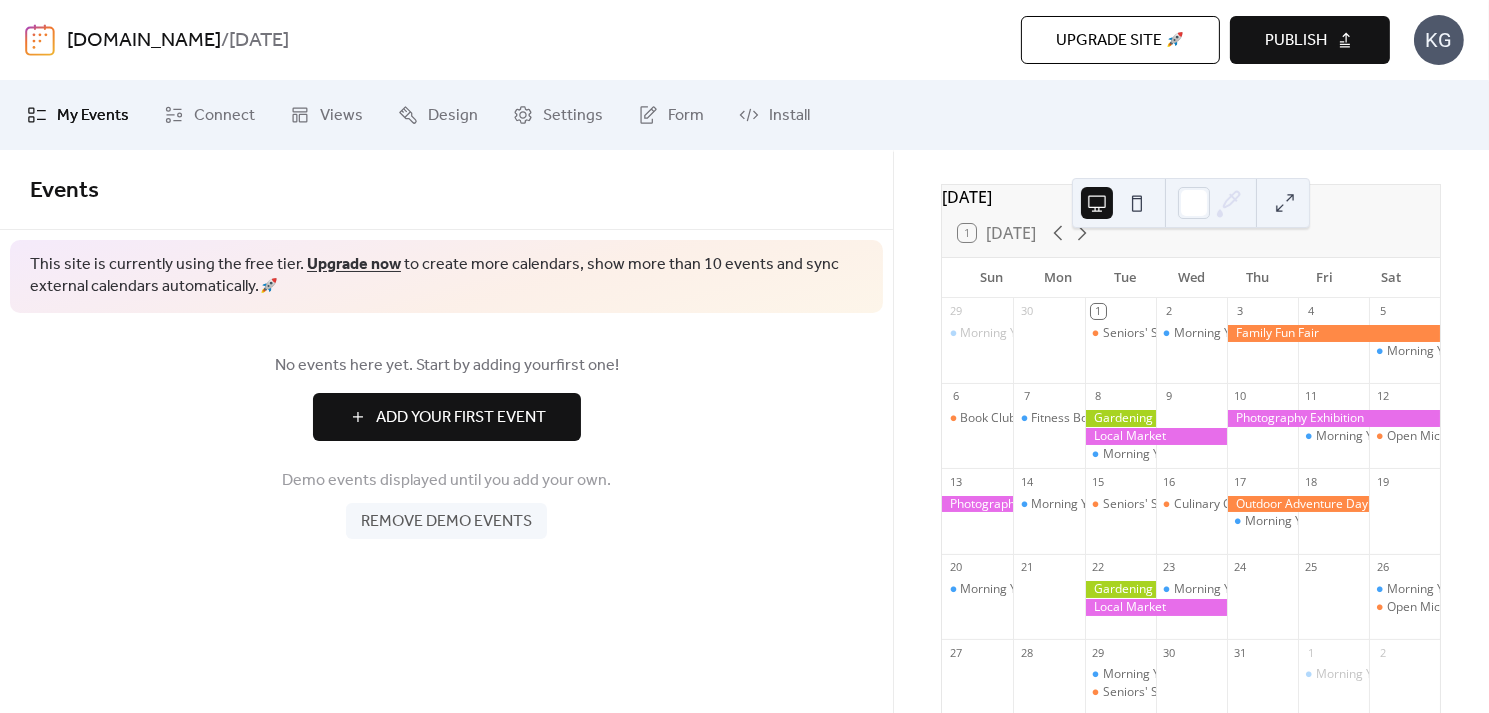 scroll, scrollTop: 0, scrollLeft: 0, axis: both 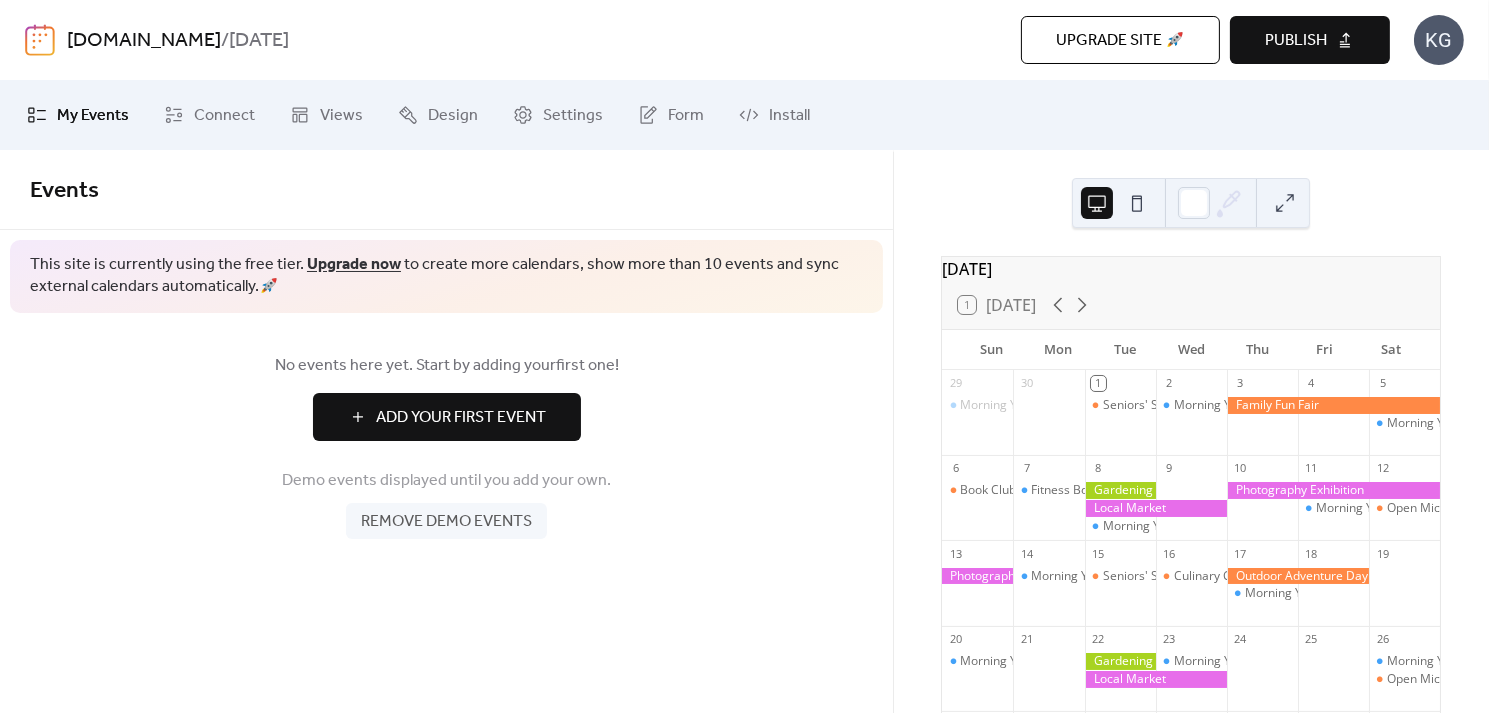 click at bounding box center (1333, 405) 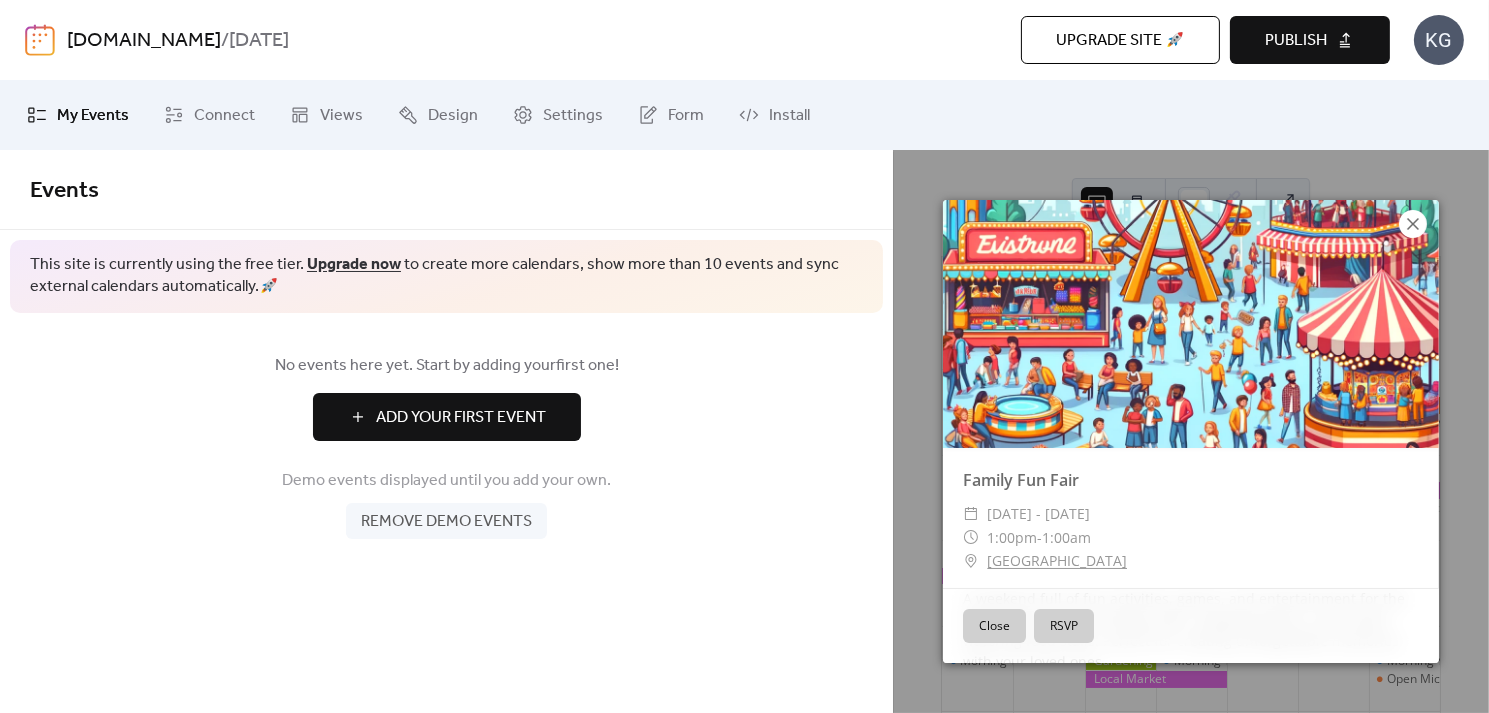 click 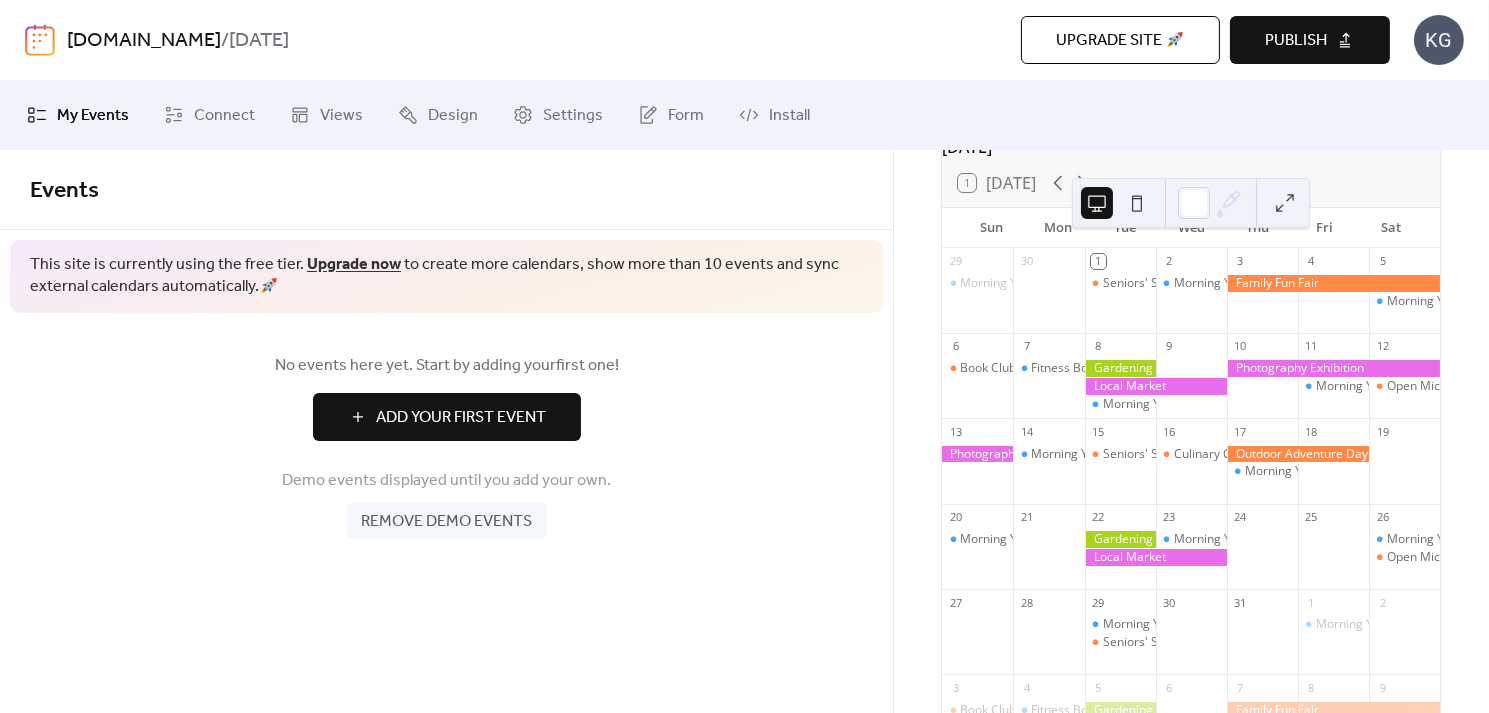 scroll, scrollTop: 200, scrollLeft: 0, axis: vertical 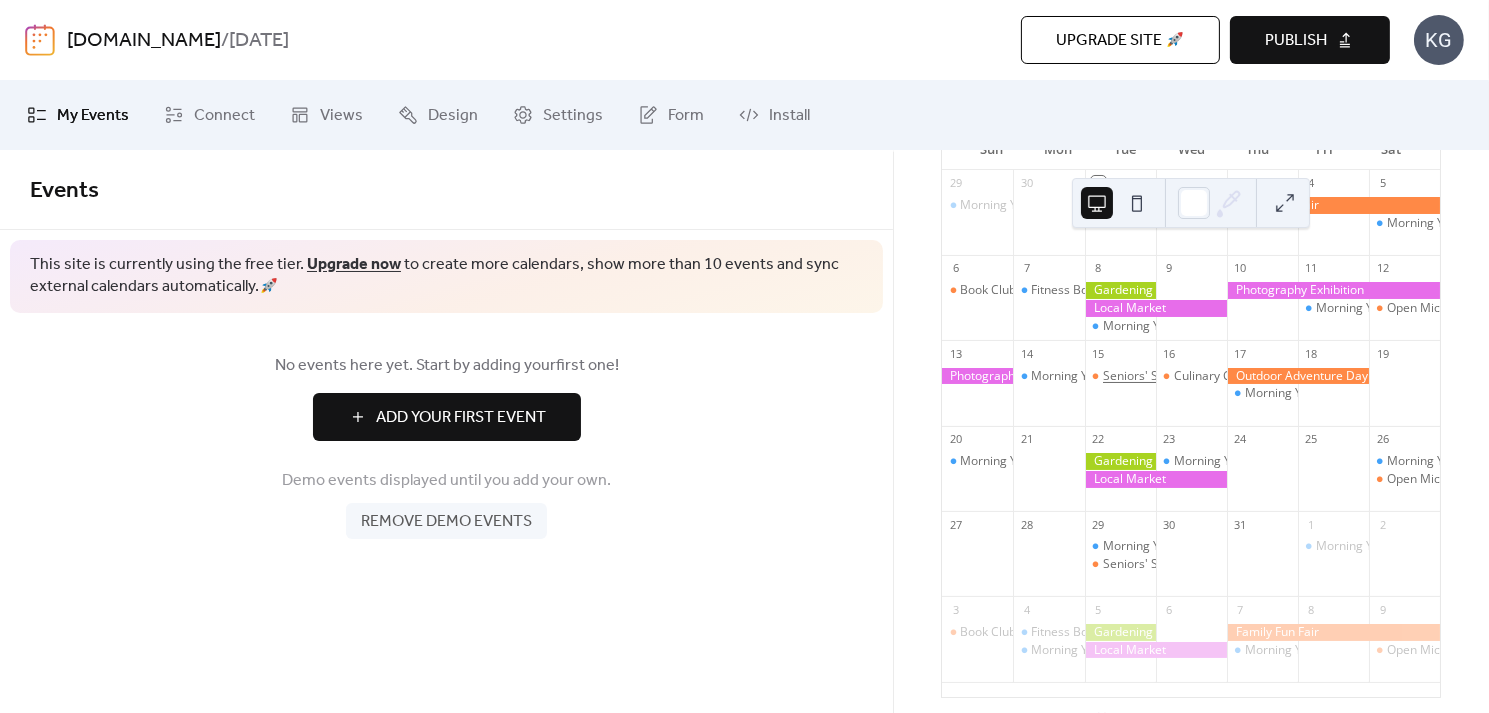 click on "Seniors' Social Tea" at bounding box center (1155, 376) 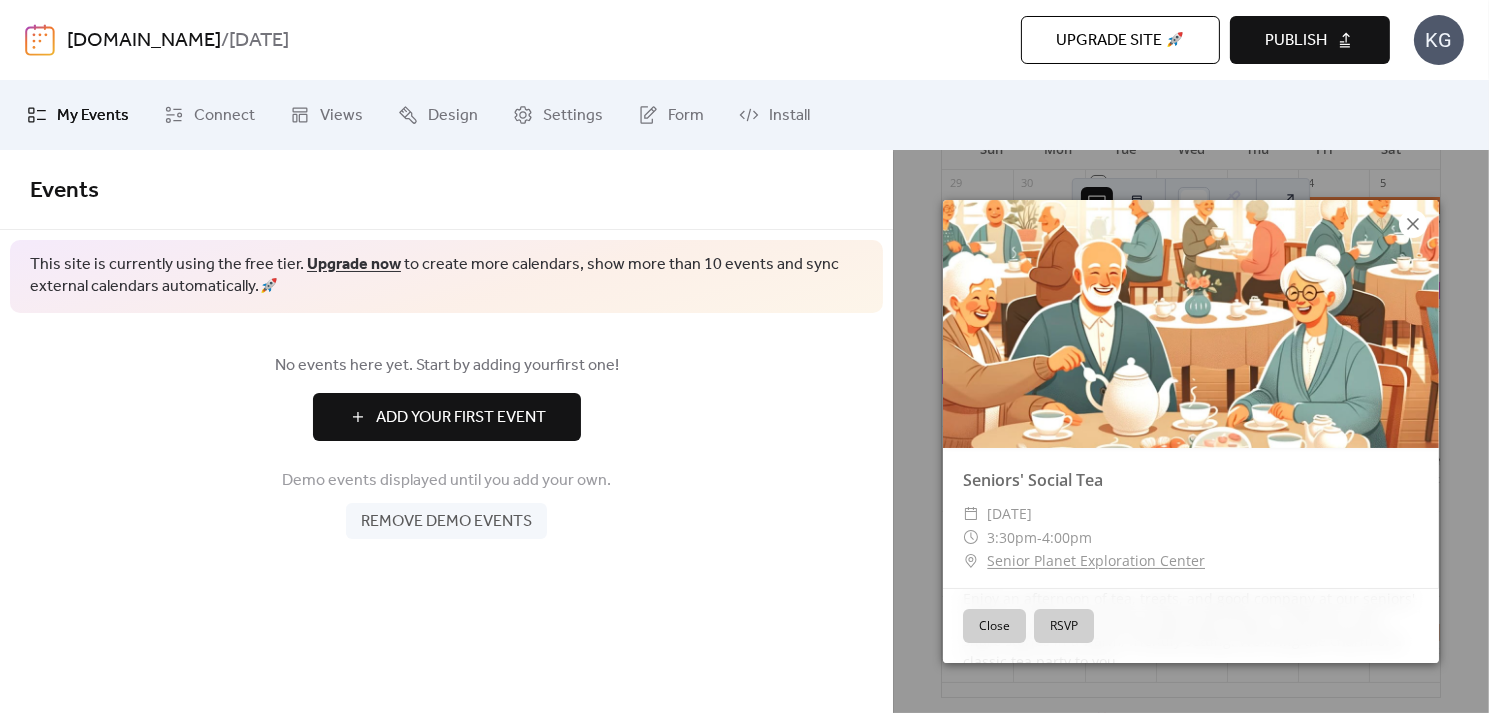 click 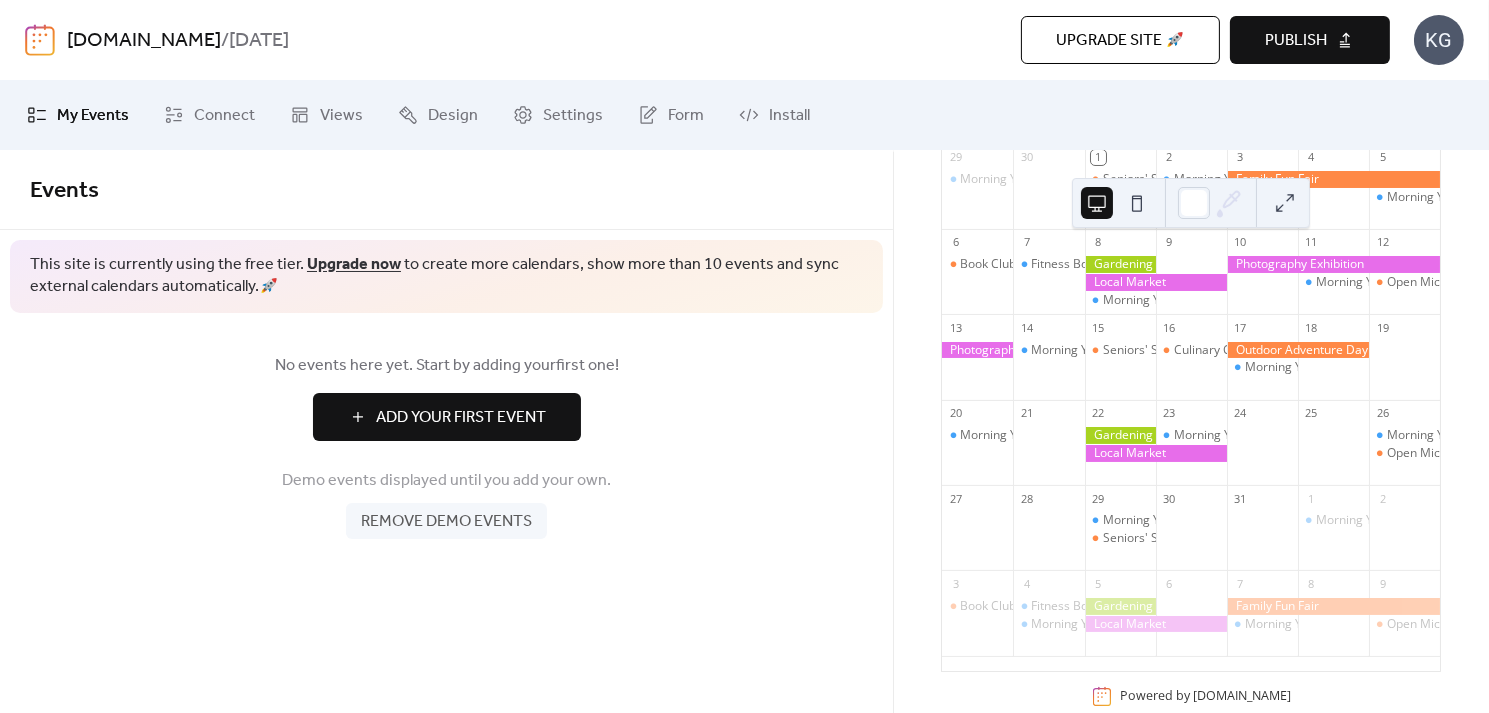scroll, scrollTop: 272, scrollLeft: 0, axis: vertical 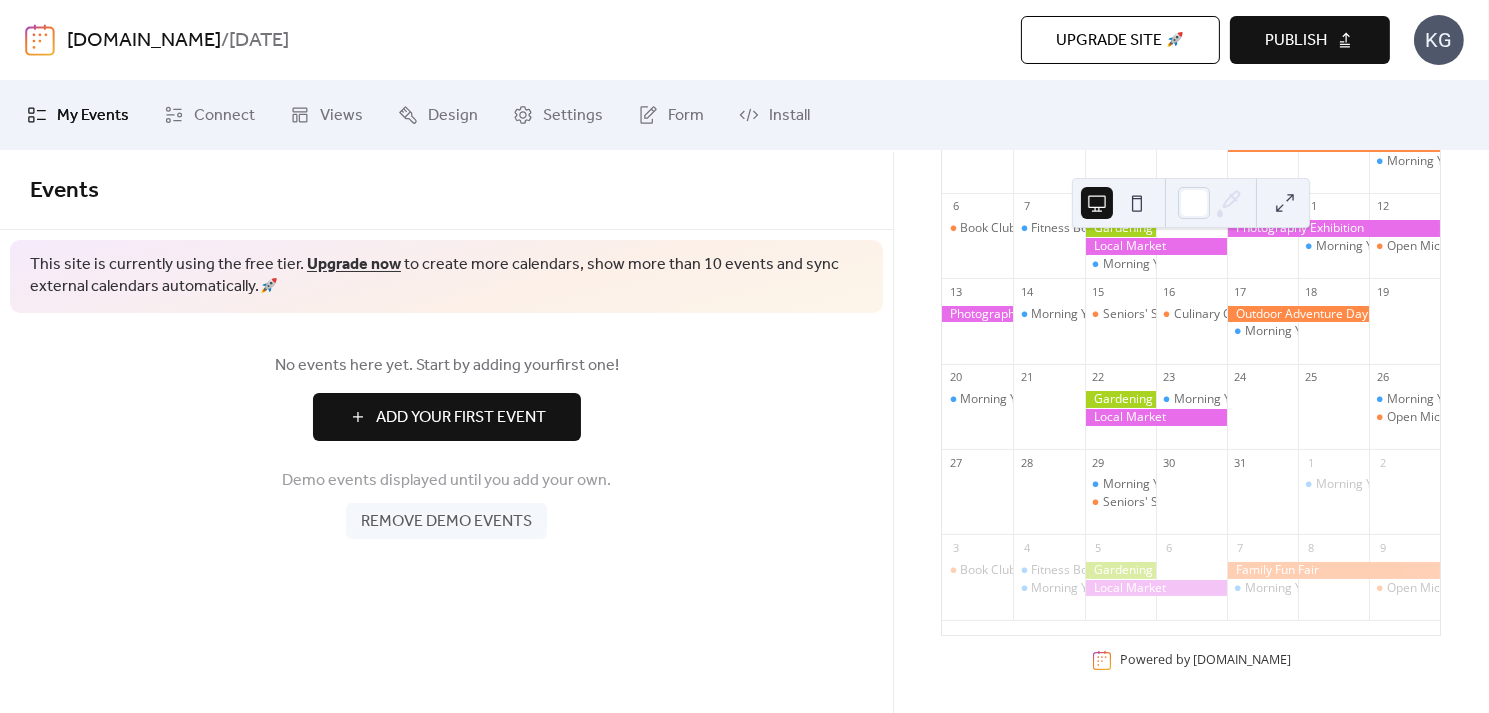 click on "Upgrade site 🚀" at bounding box center (1120, 41) 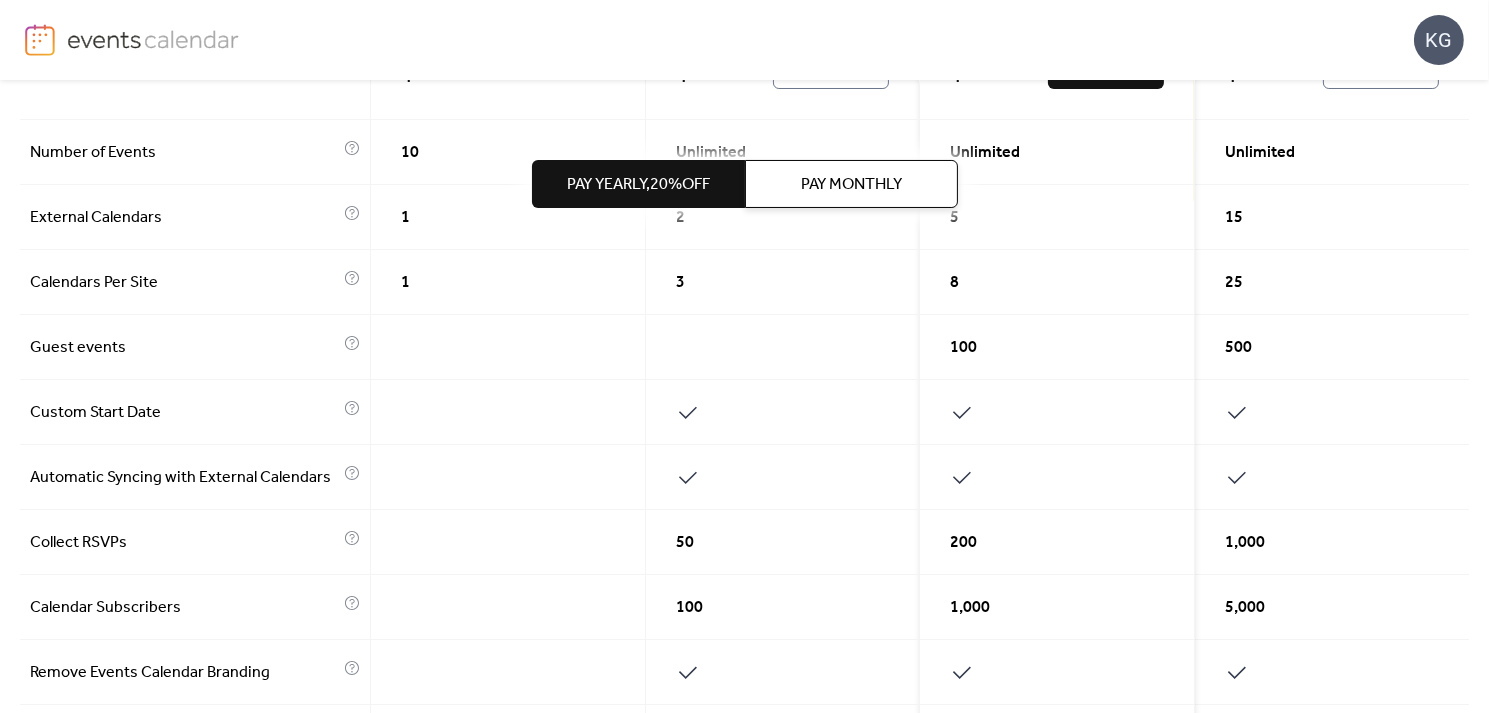 scroll, scrollTop: 300, scrollLeft: 0, axis: vertical 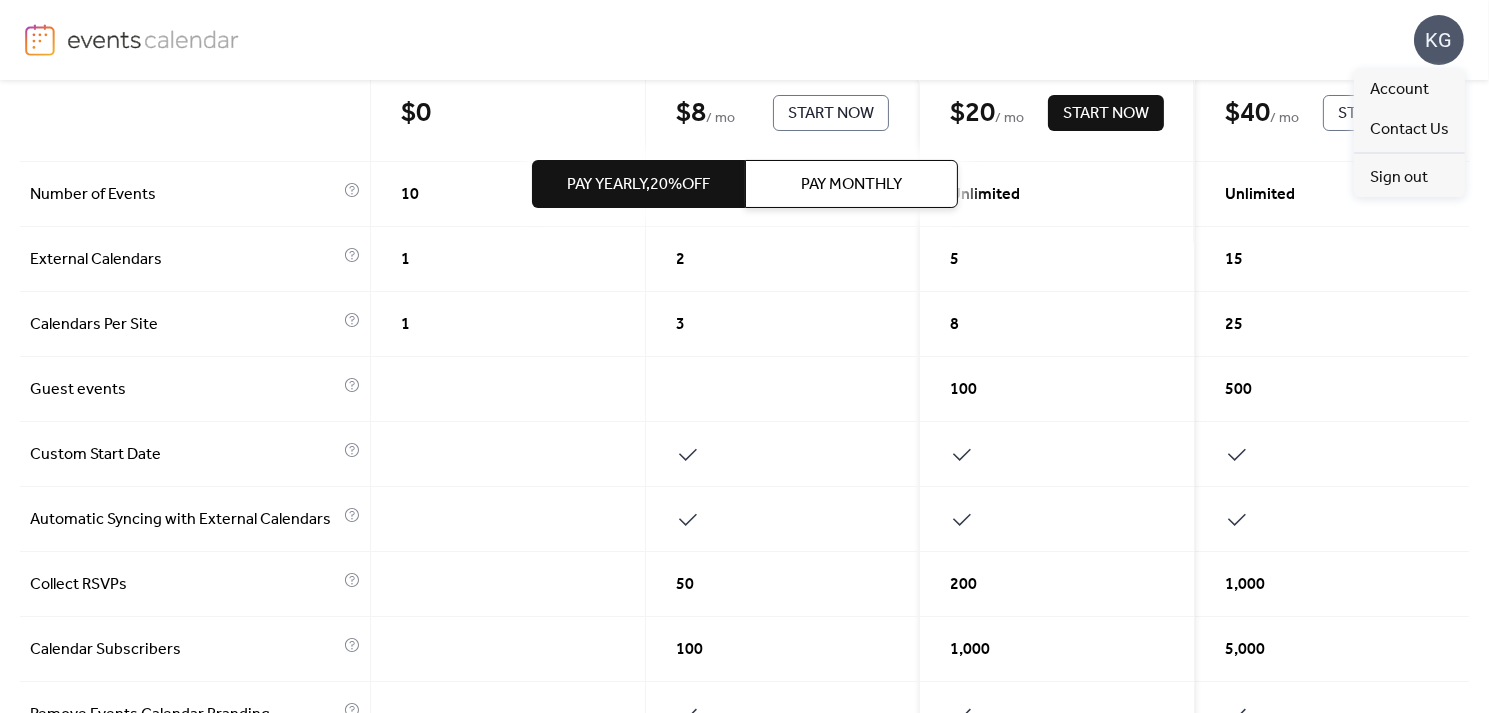 click on "KG" at bounding box center [1439, 40] 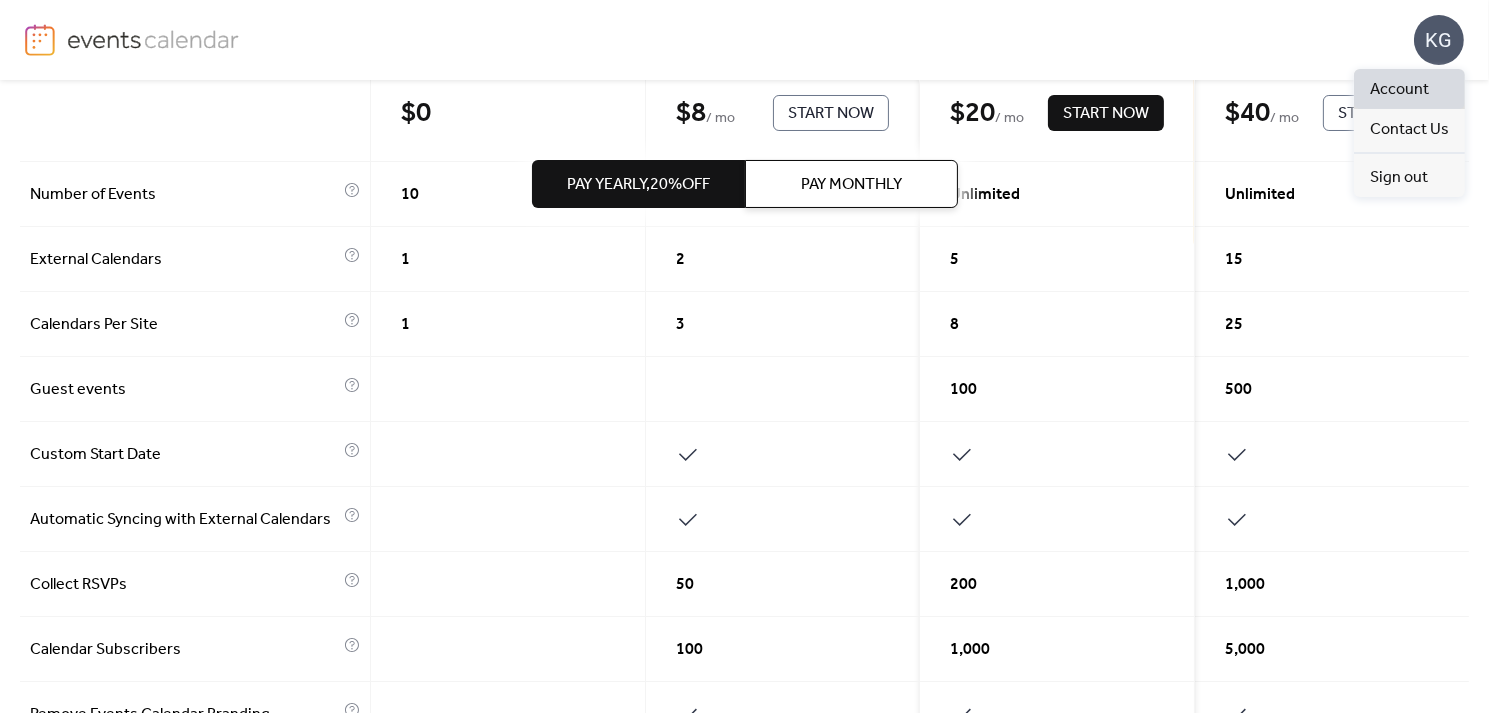 click on "Account" at bounding box center (1399, 90) 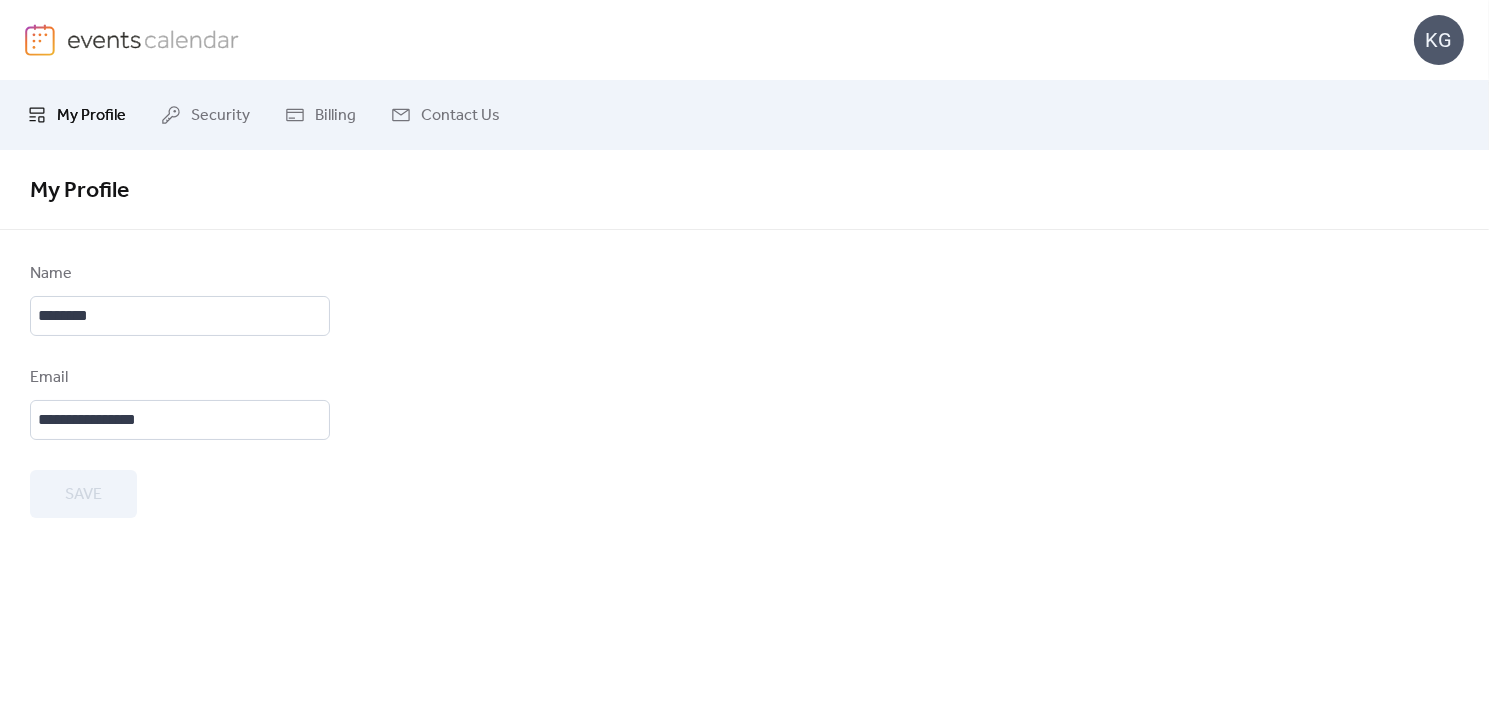 click on "My Profile" at bounding box center (91, 116) 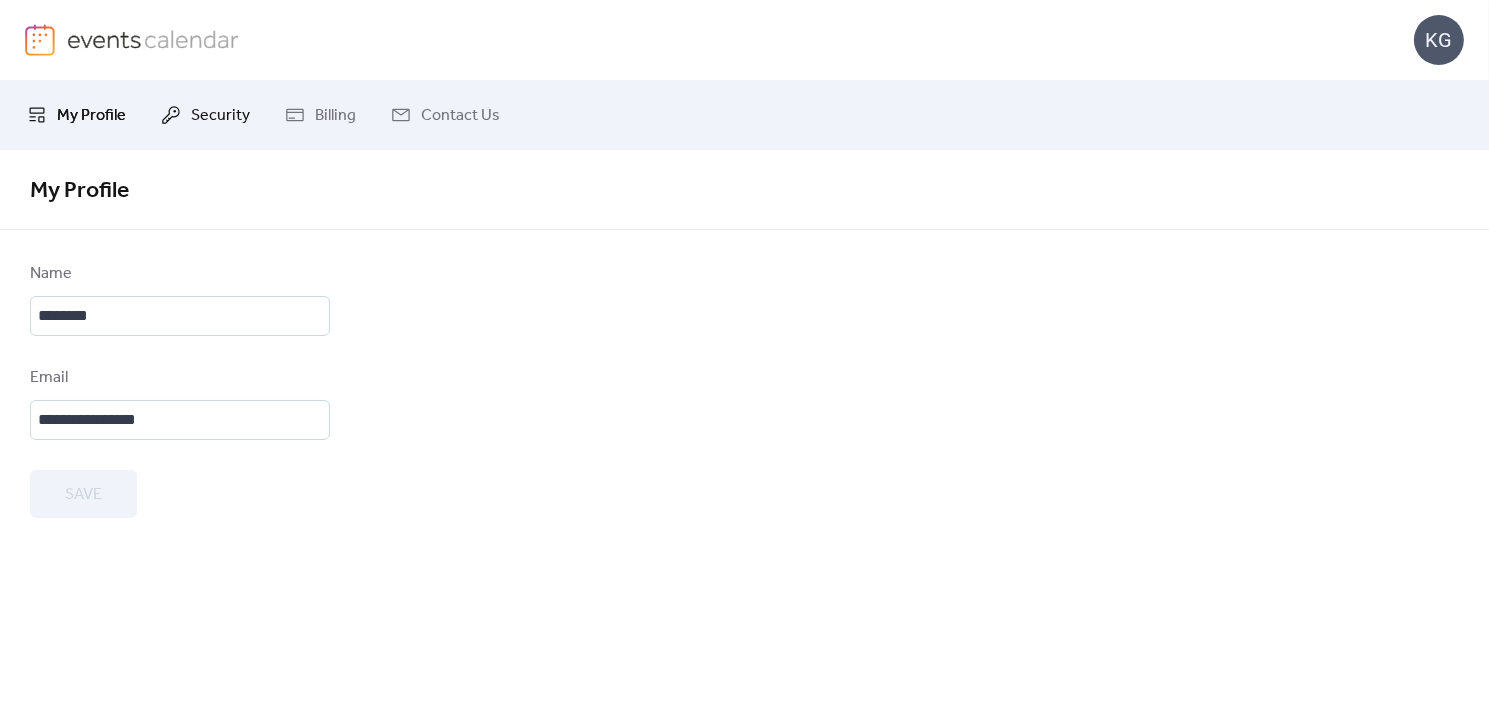 click on "Security" at bounding box center [220, 116] 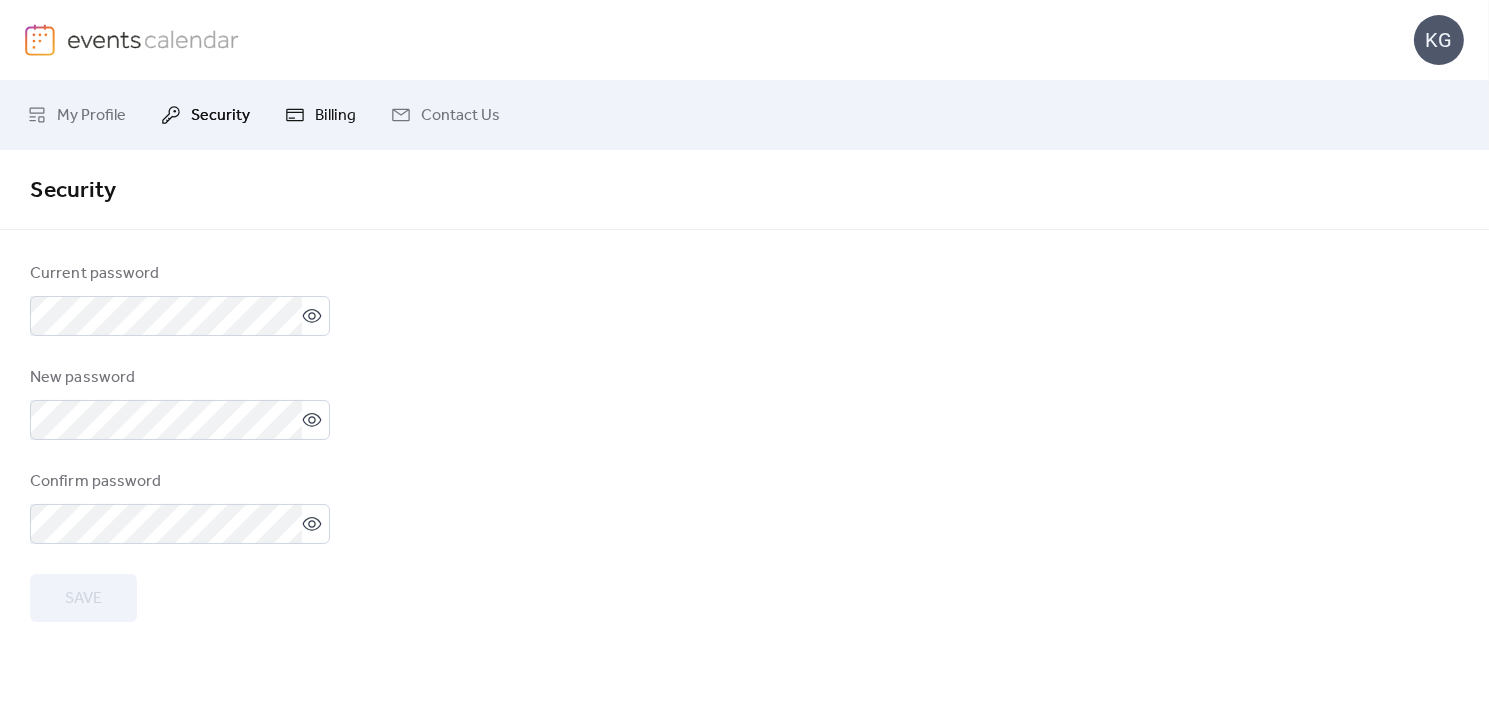 click on "Billing" at bounding box center (335, 116) 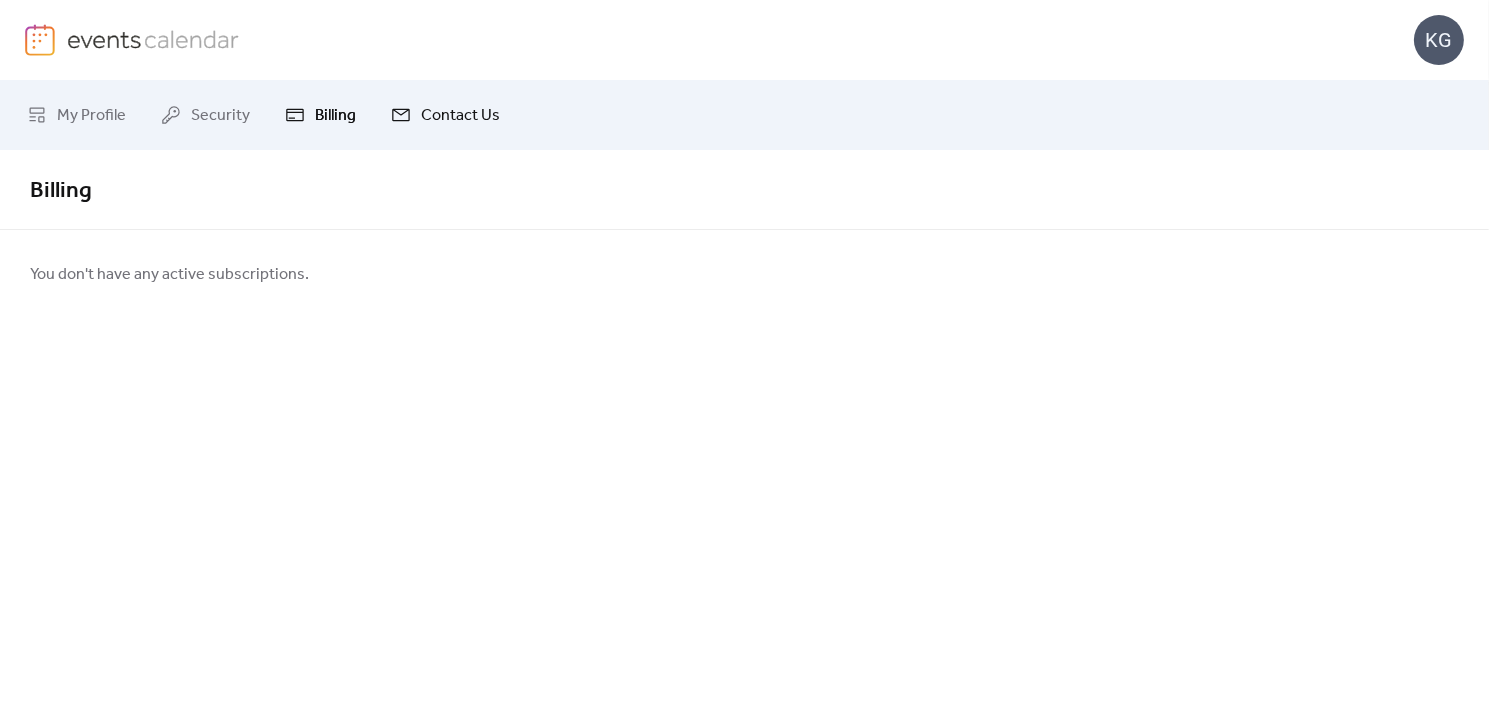 click on "Contact Us" at bounding box center (460, 116) 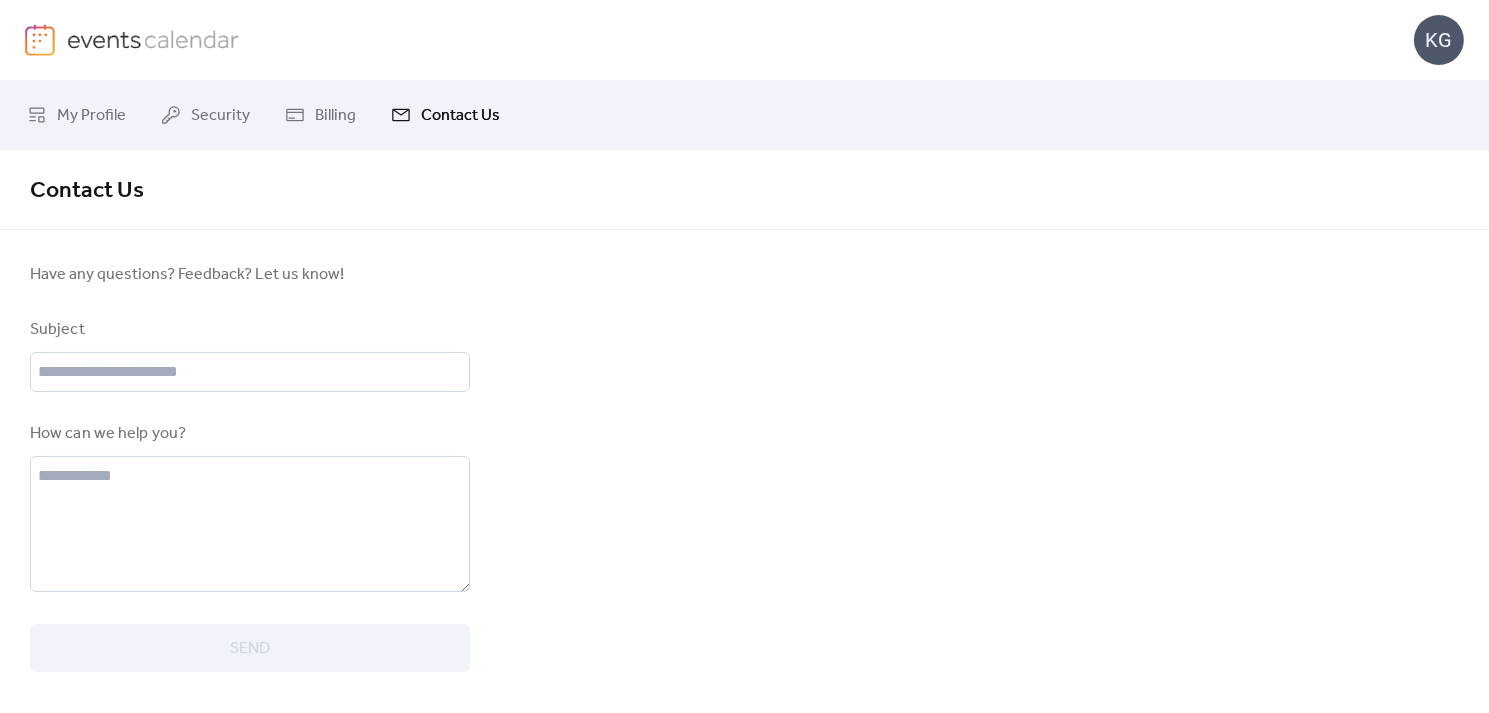 click at bounding box center [153, 39] 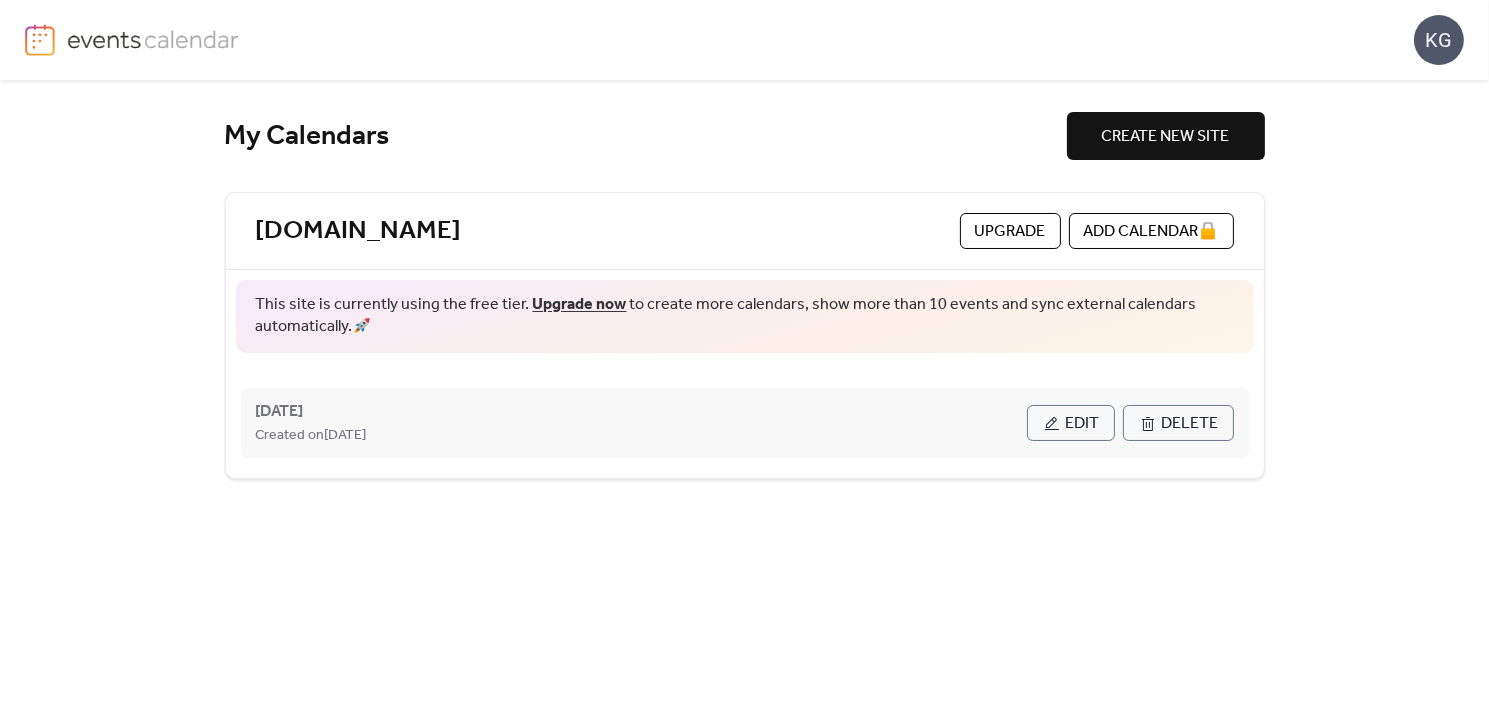 click on "Delete" at bounding box center [1190, 424] 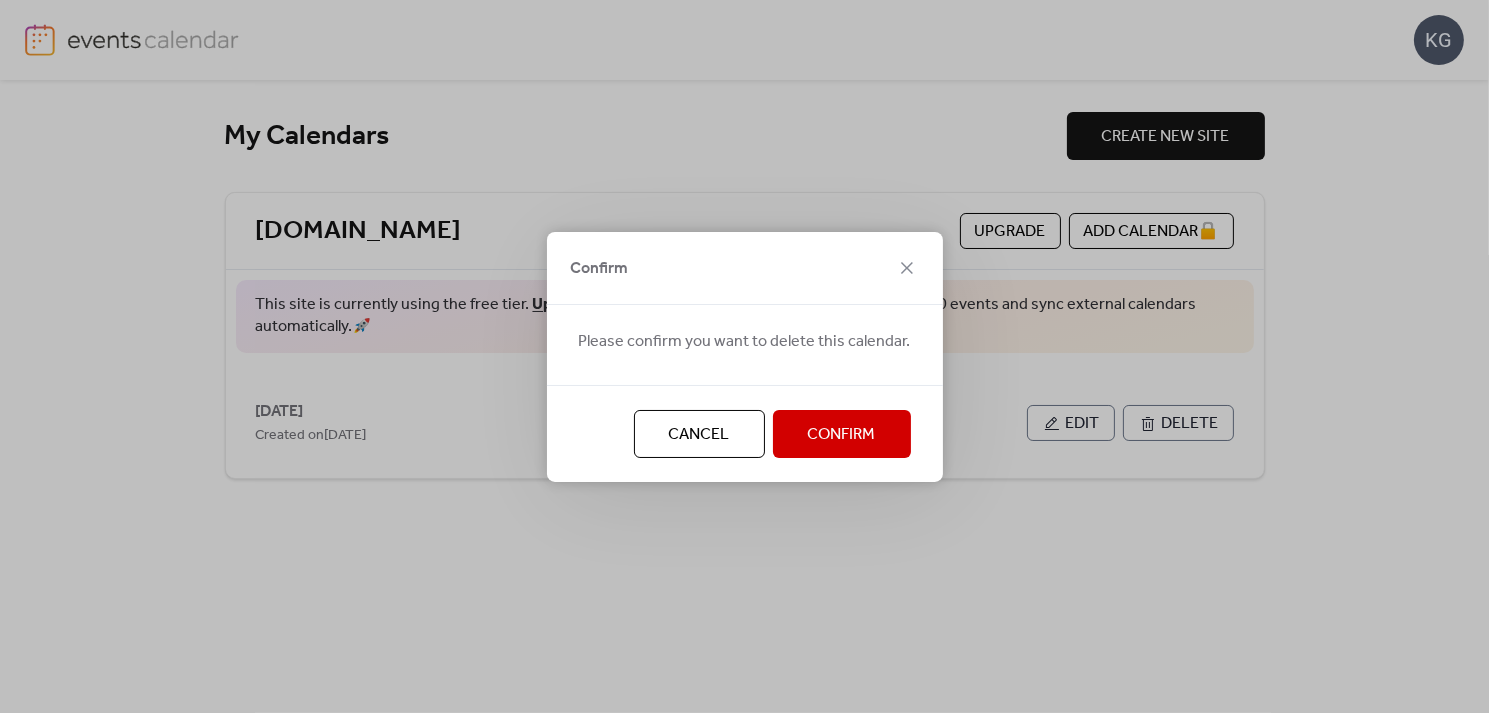 click on "Confirm" at bounding box center [842, 434] 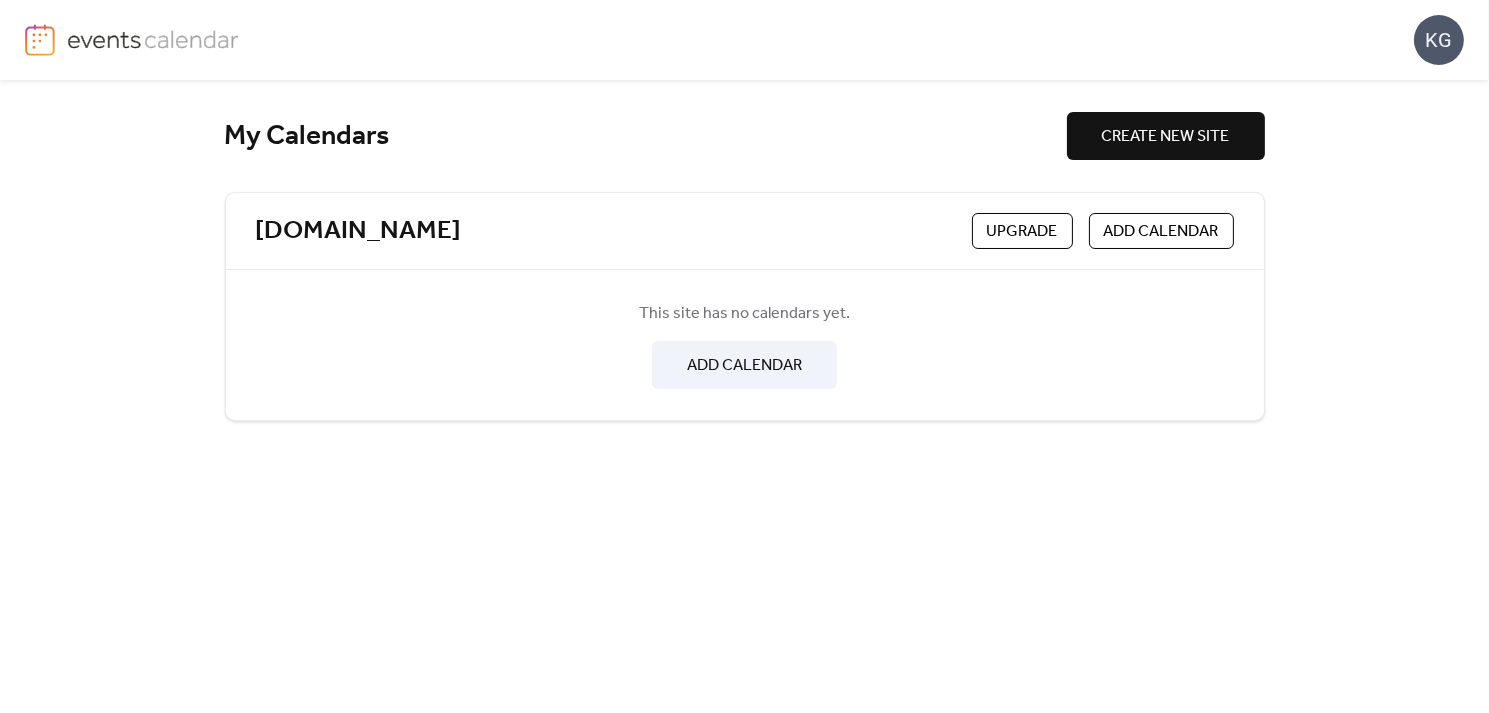 click on "KG" at bounding box center [744, 40] 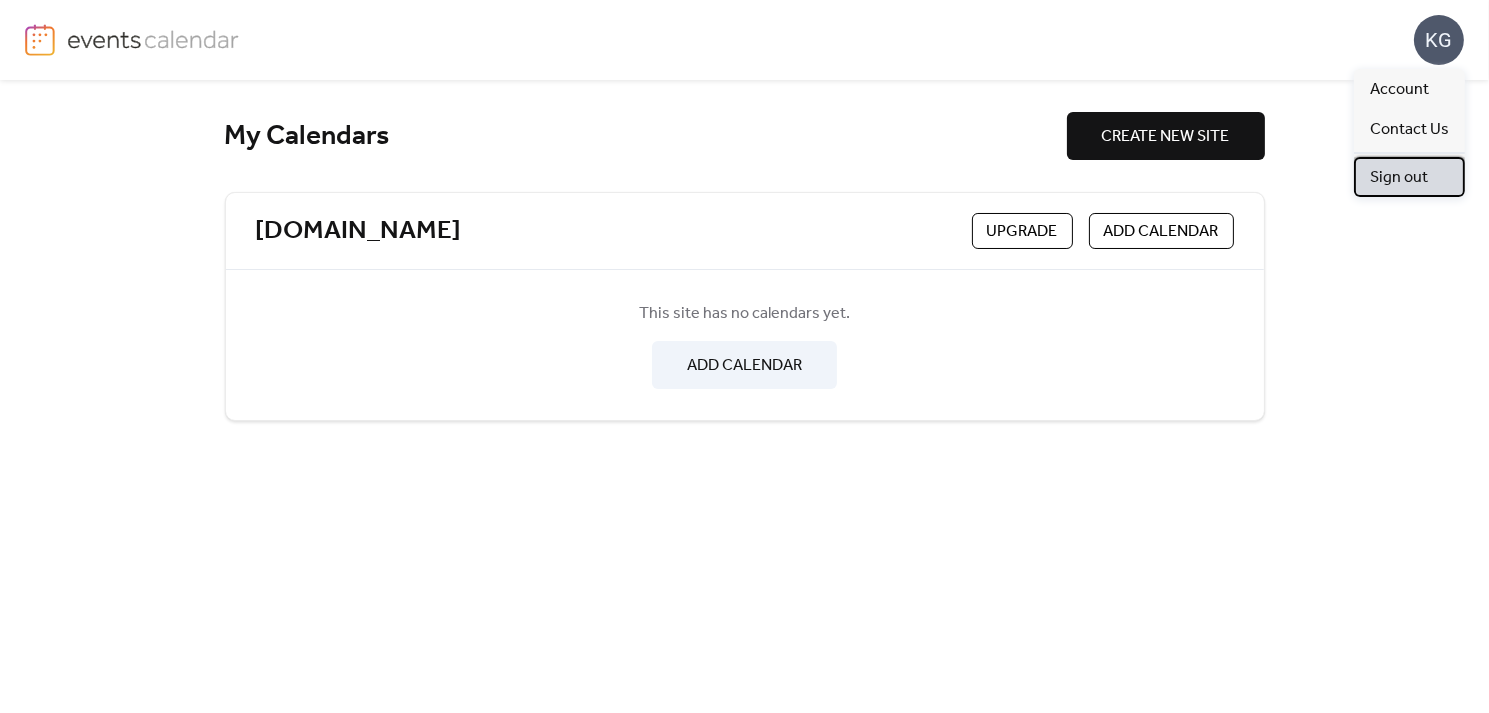 click on "Sign out" at bounding box center (1399, 178) 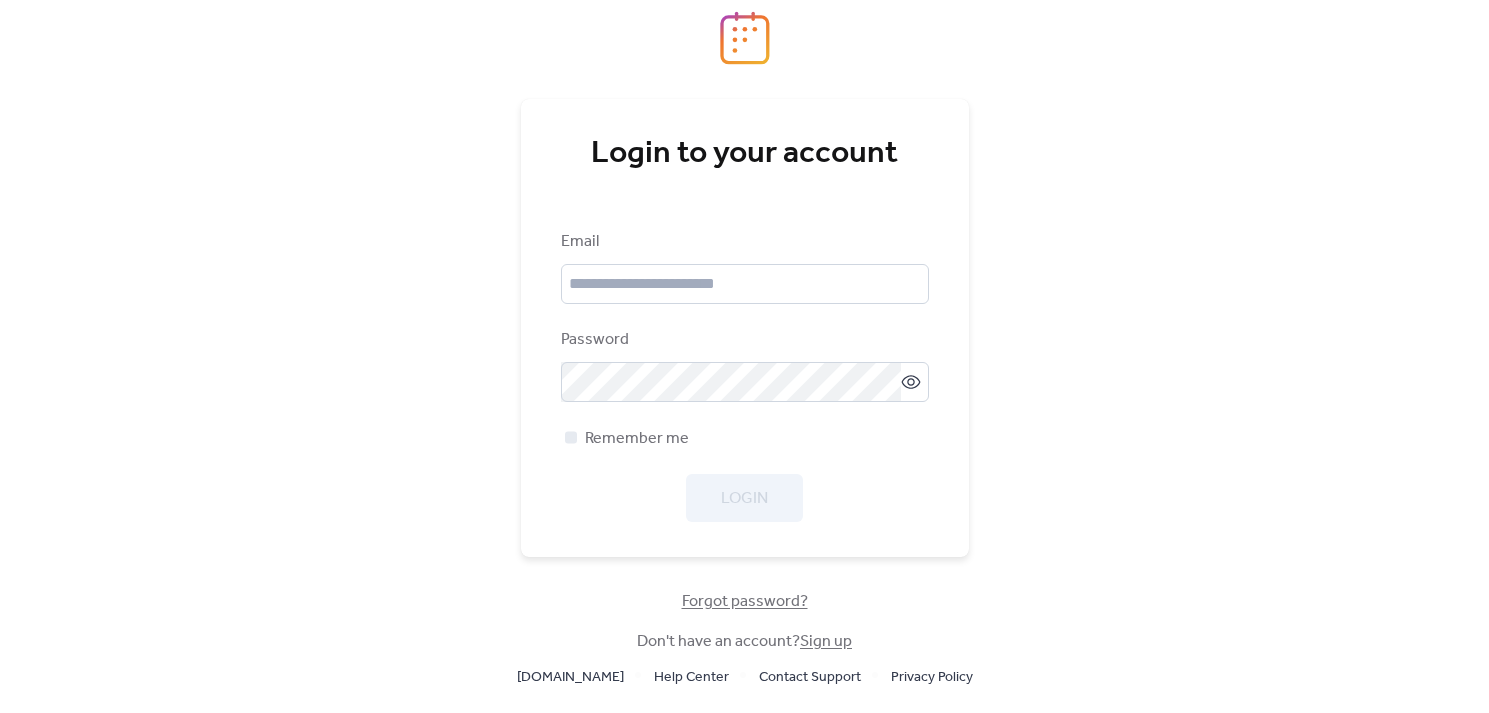 scroll, scrollTop: 0, scrollLeft: 0, axis: both 